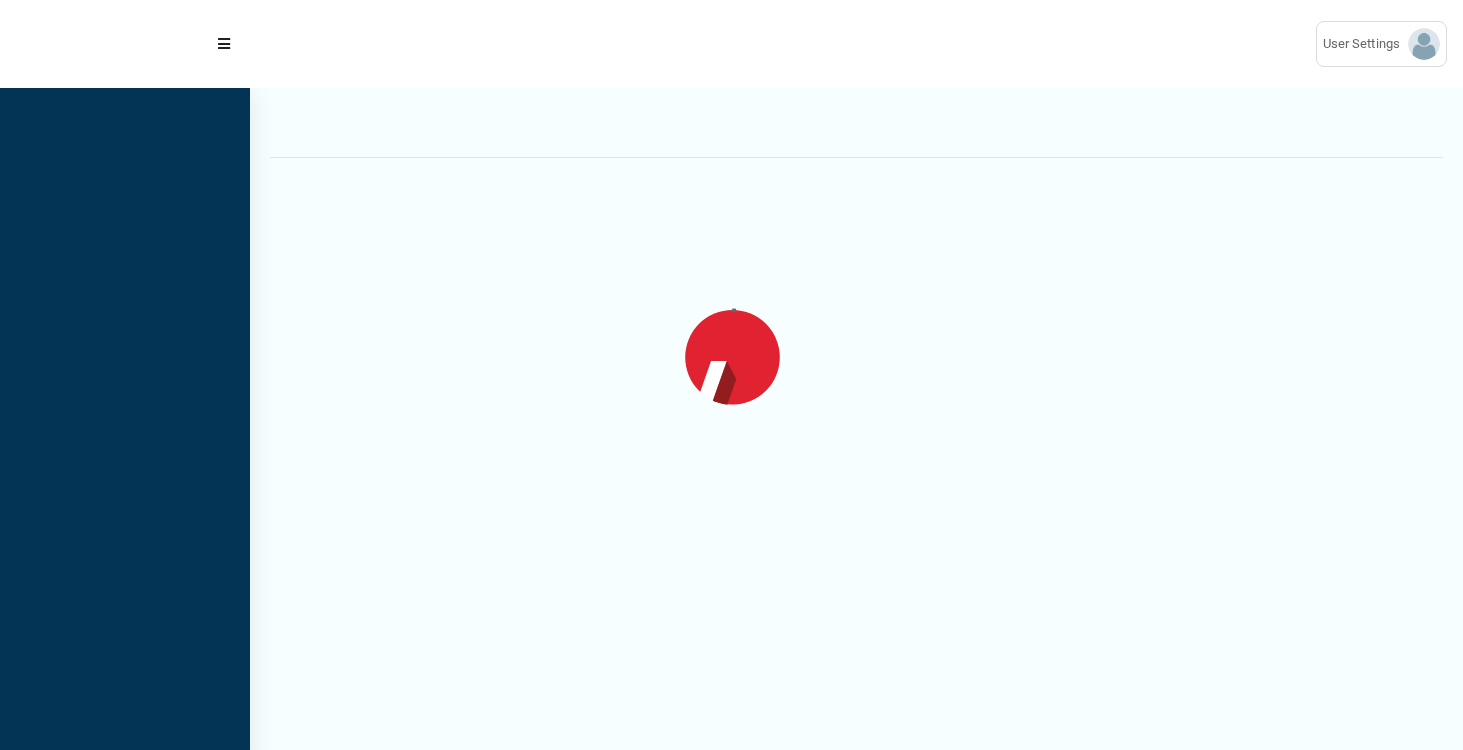 scroll, scrollTop: 0, scrollLeft: 0, axis: both 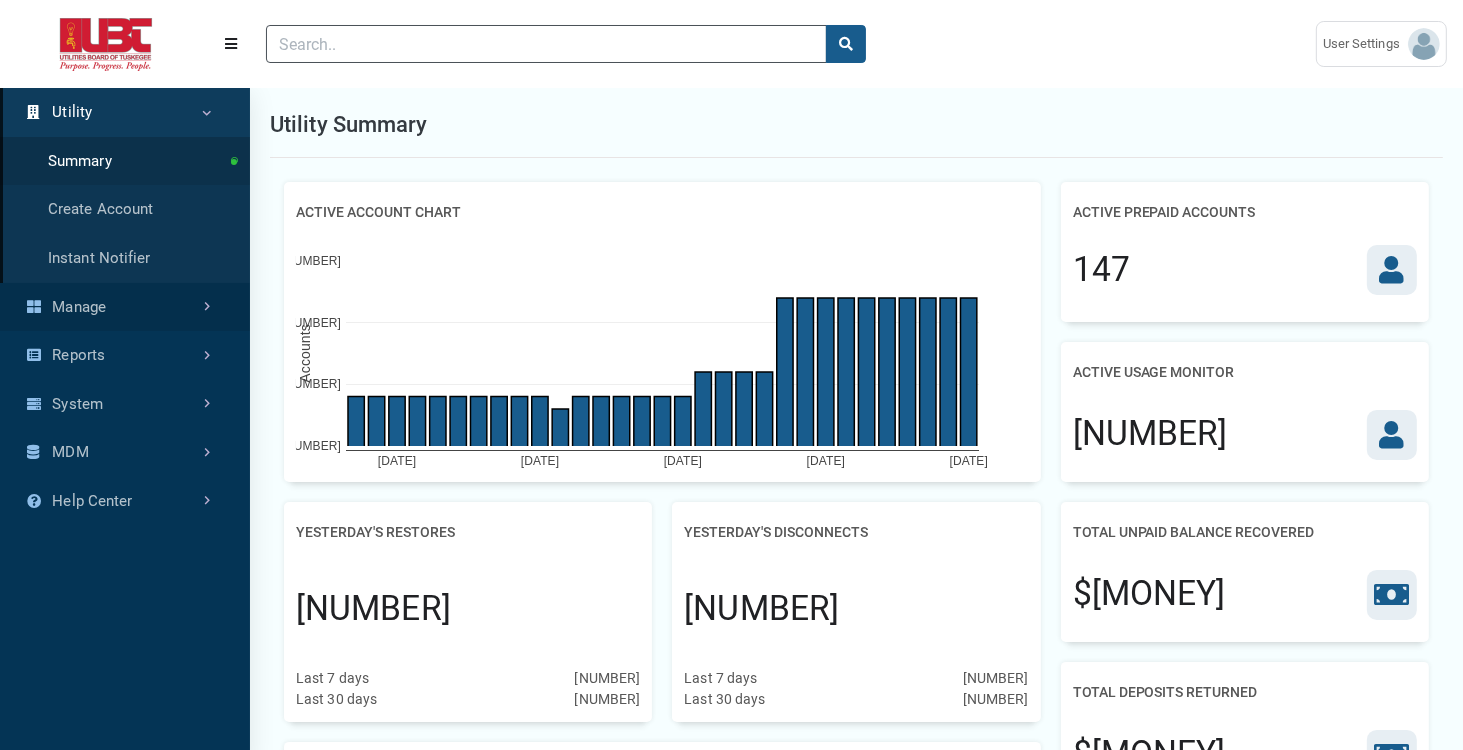 click on "Manage" at bounding box center [125, 307] 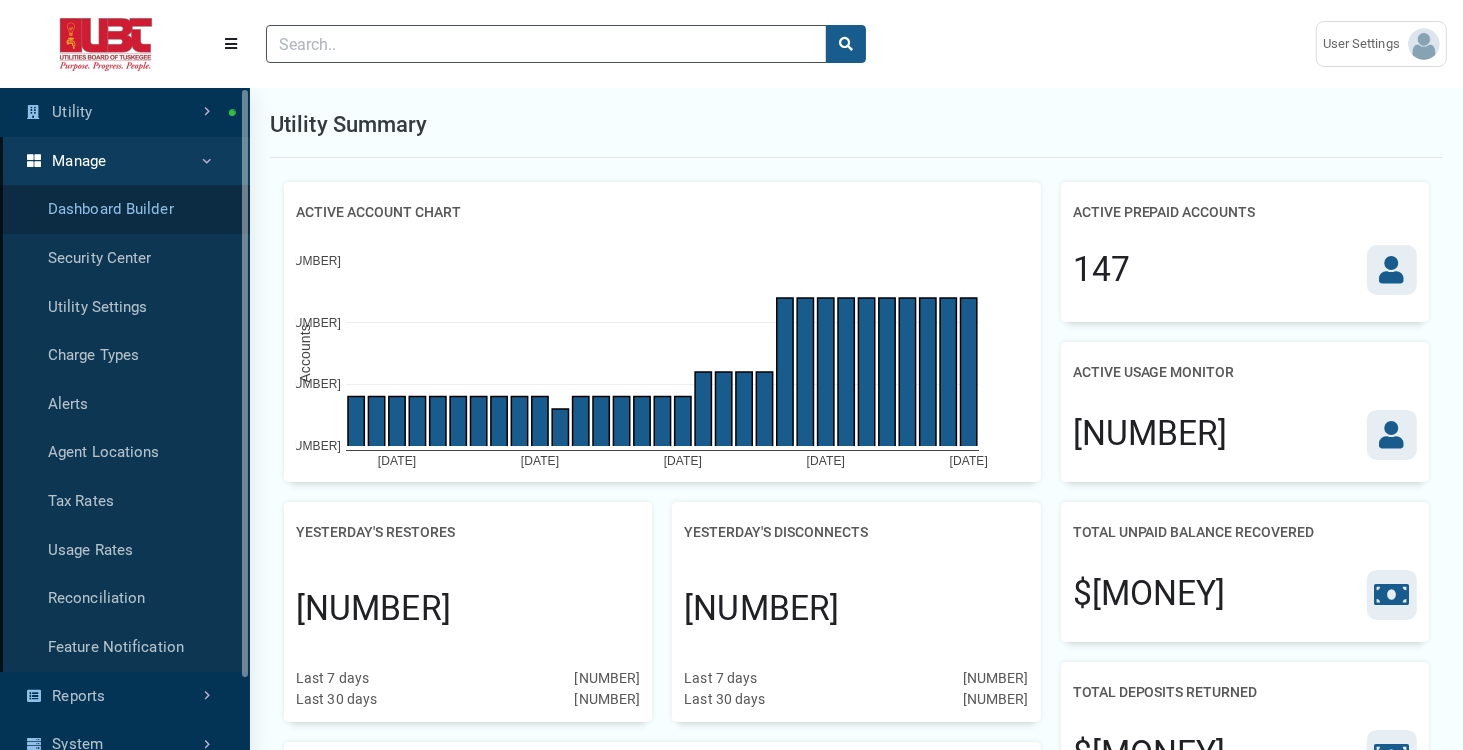 click on "Dashboard Builder" at bounding box center [125, 209] 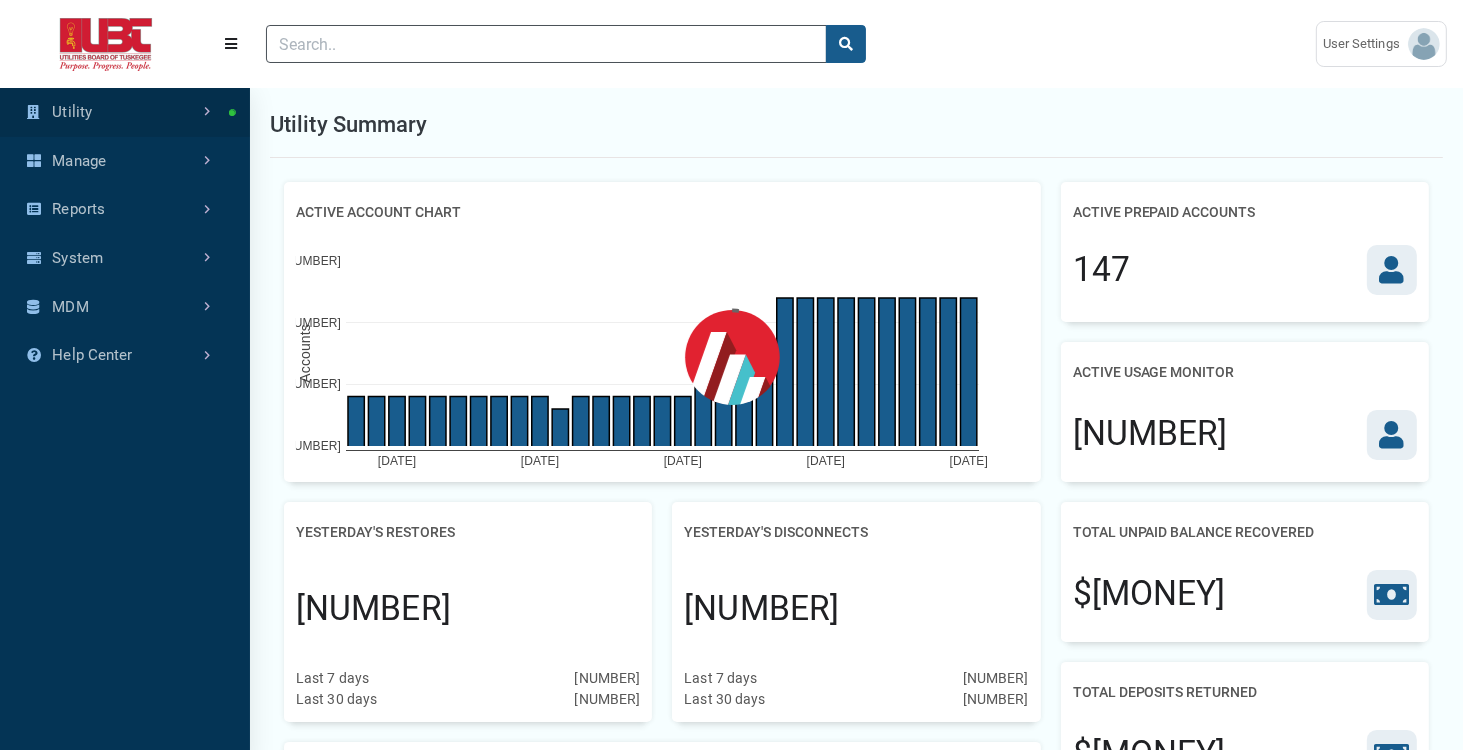 click on "Utility" at bounding box center [125, 112] 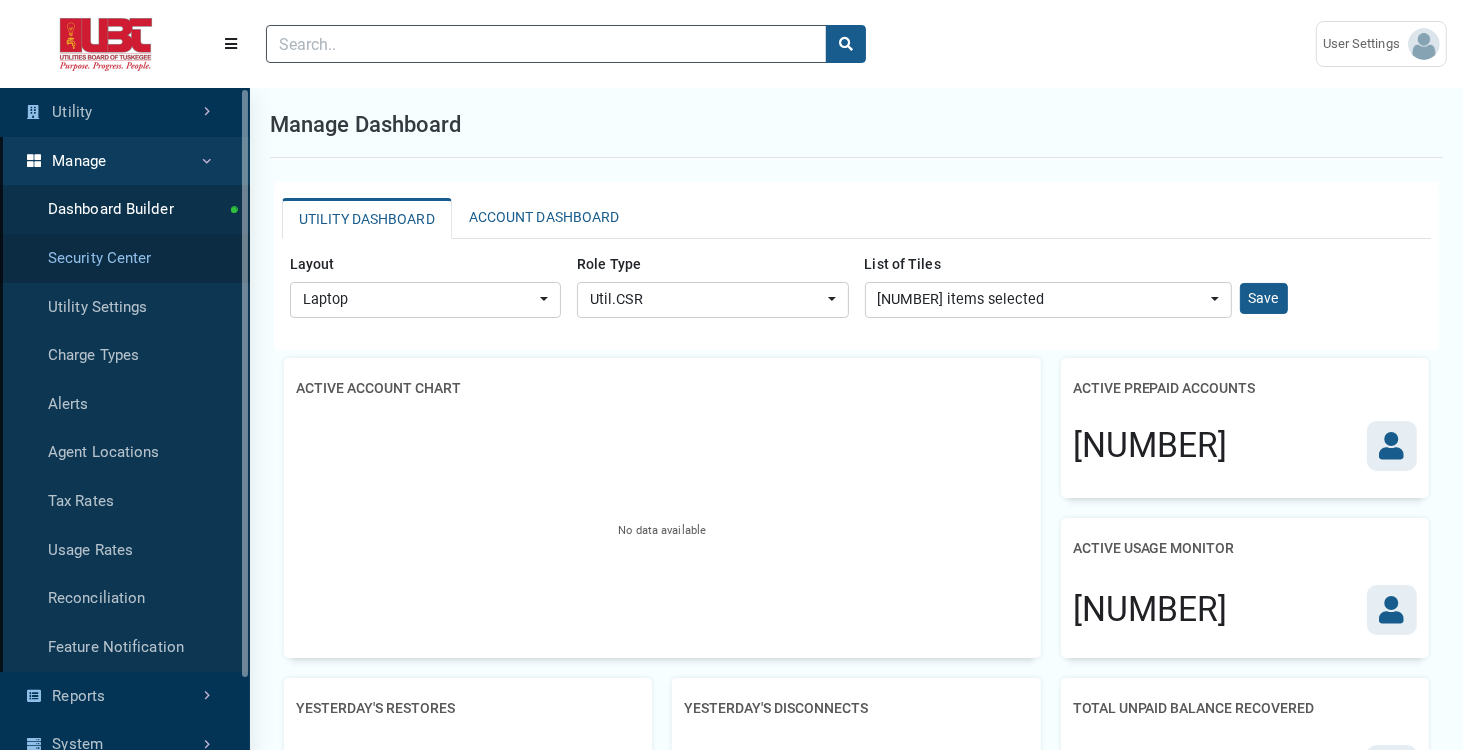 click on "Security Center" at bounding box center [125, 258] 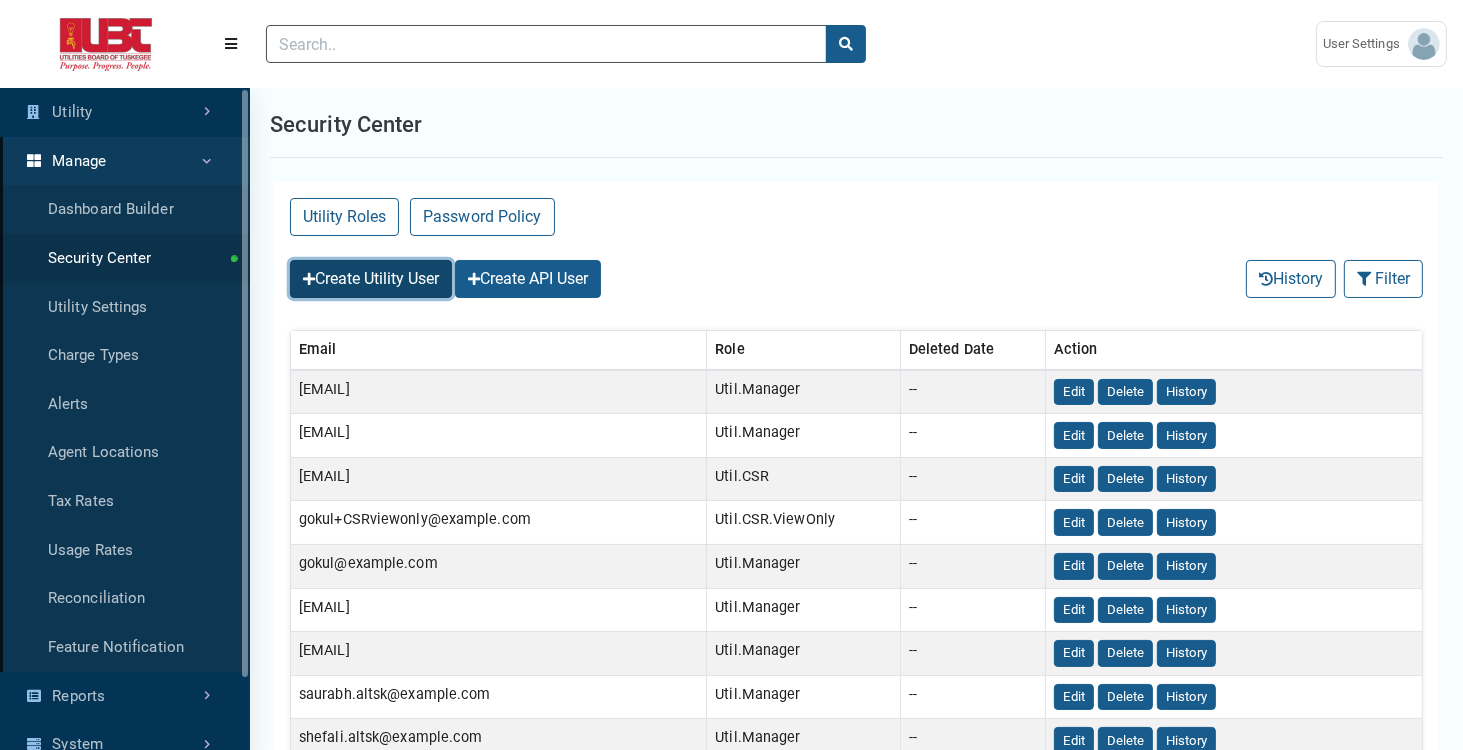 click on "Create Utility User" at bounding box center [371, 279] 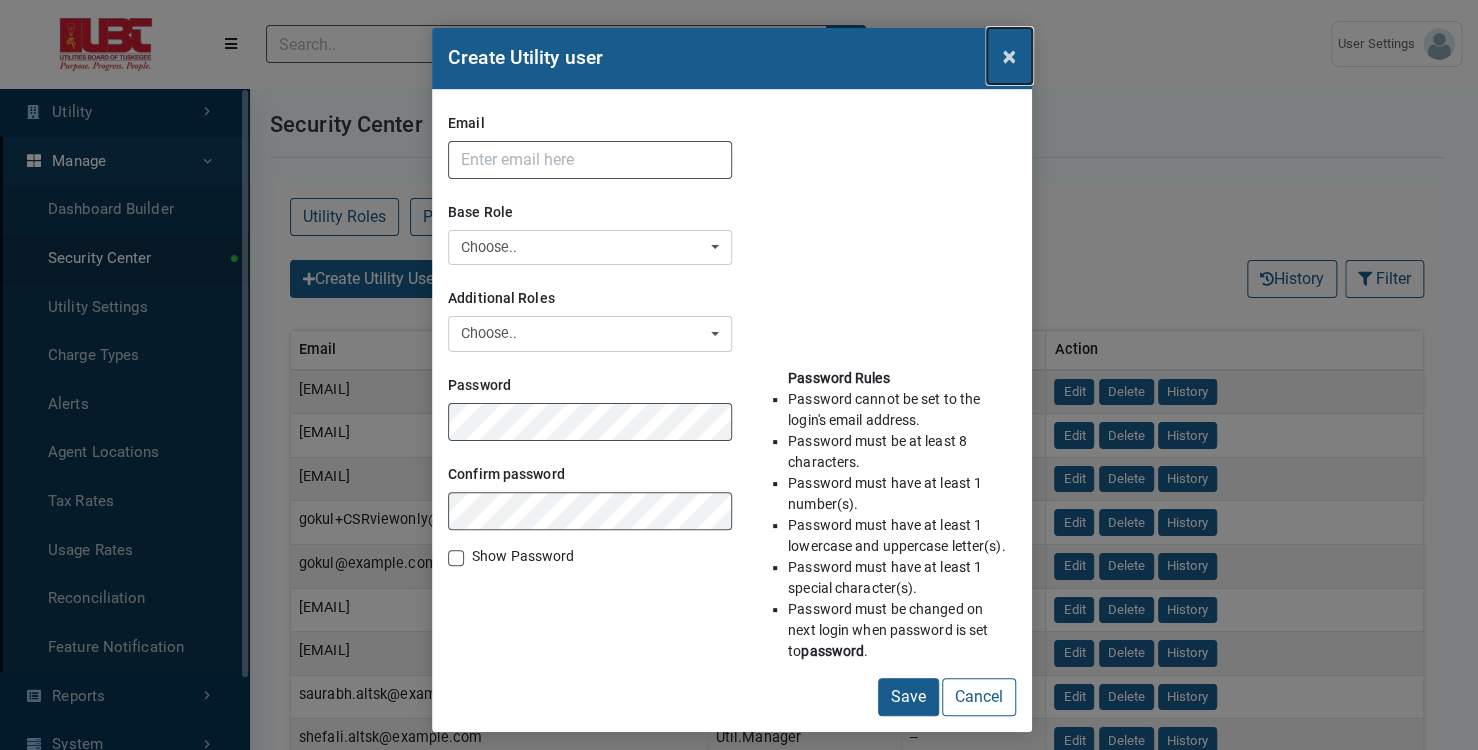 click on "×" at bounding box center (1009, 56) 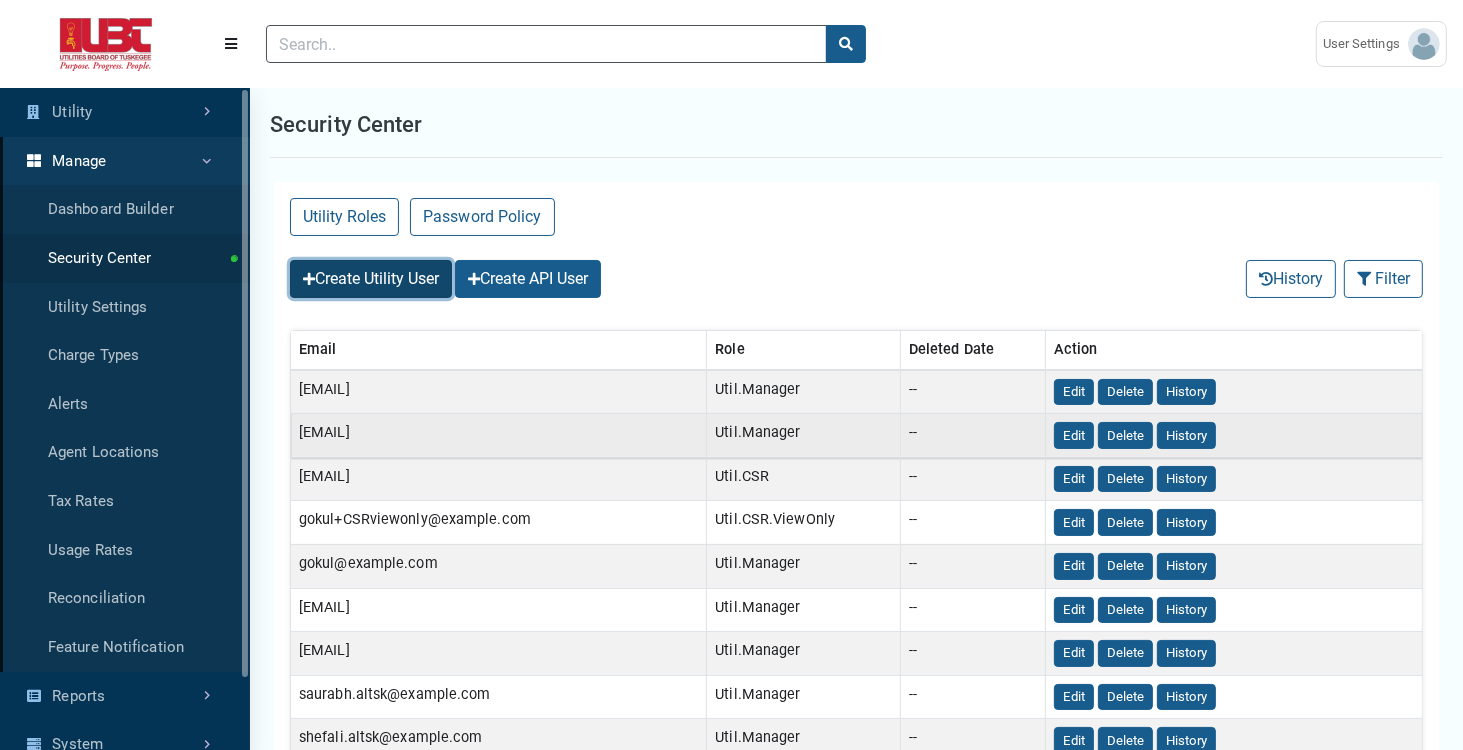 scroll, scrollTop: 0, scrollLeft: 0, axis: both 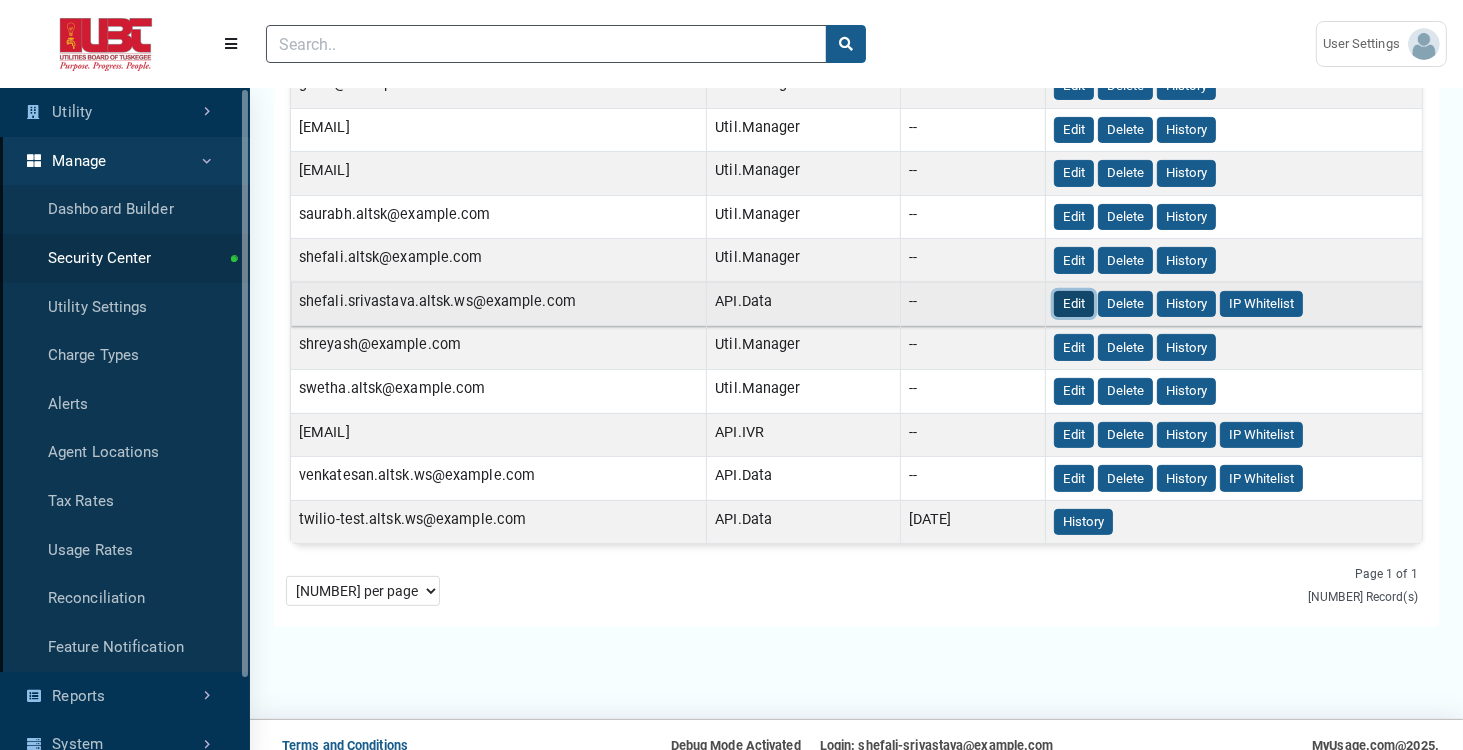click on "Edit" at bounding box center (1074, 304) 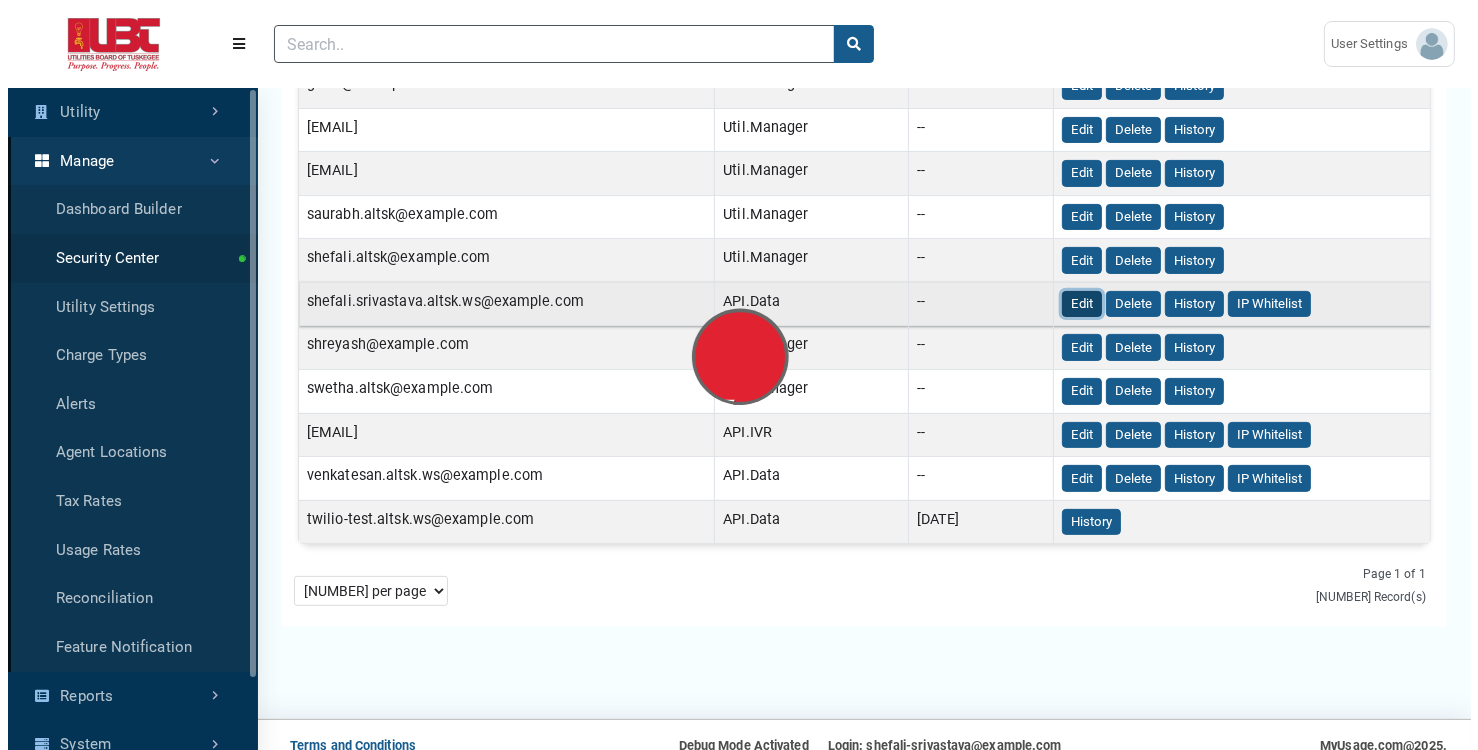 scroll, scrollTop: 0, scrollLeft: 0, axis: both 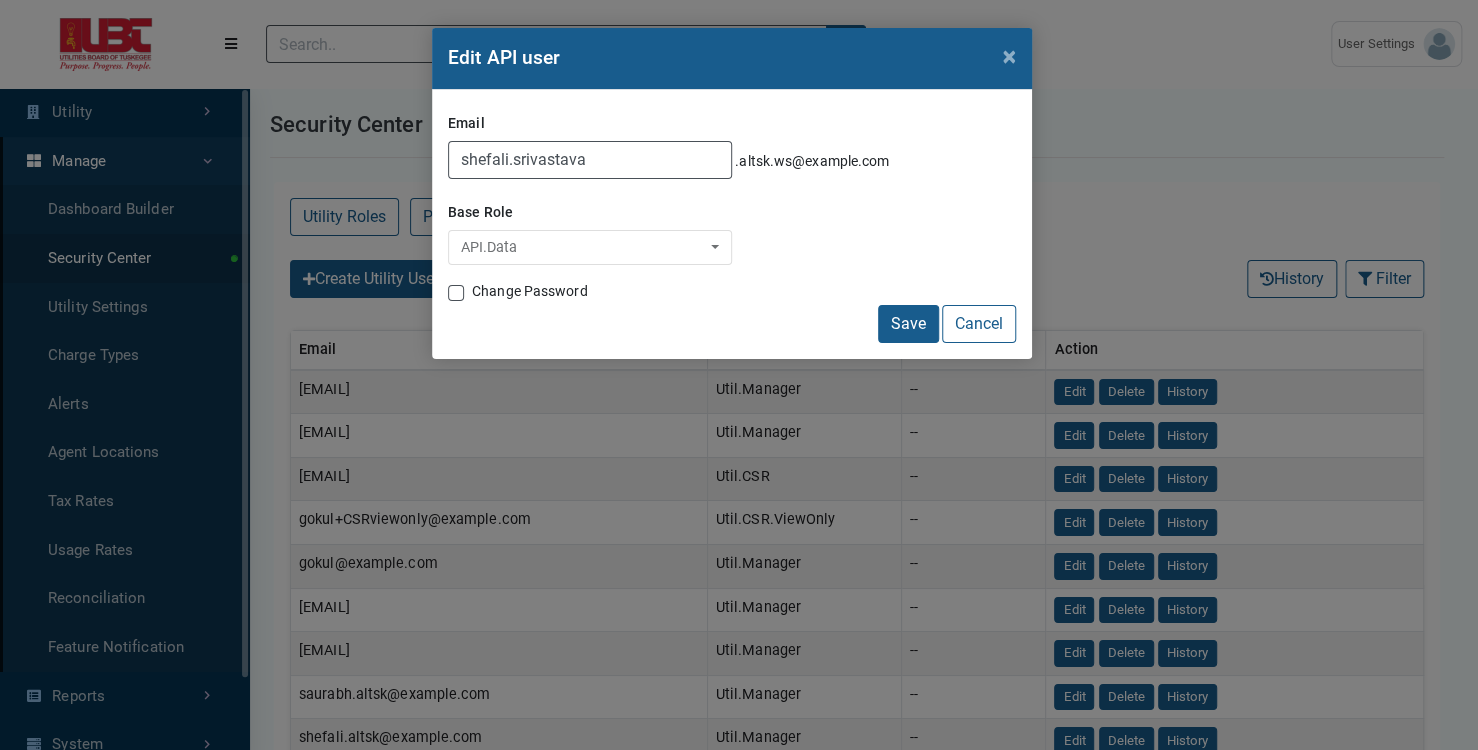 click on ".altsk.ws@example.com" at bounding box center [812, 160] 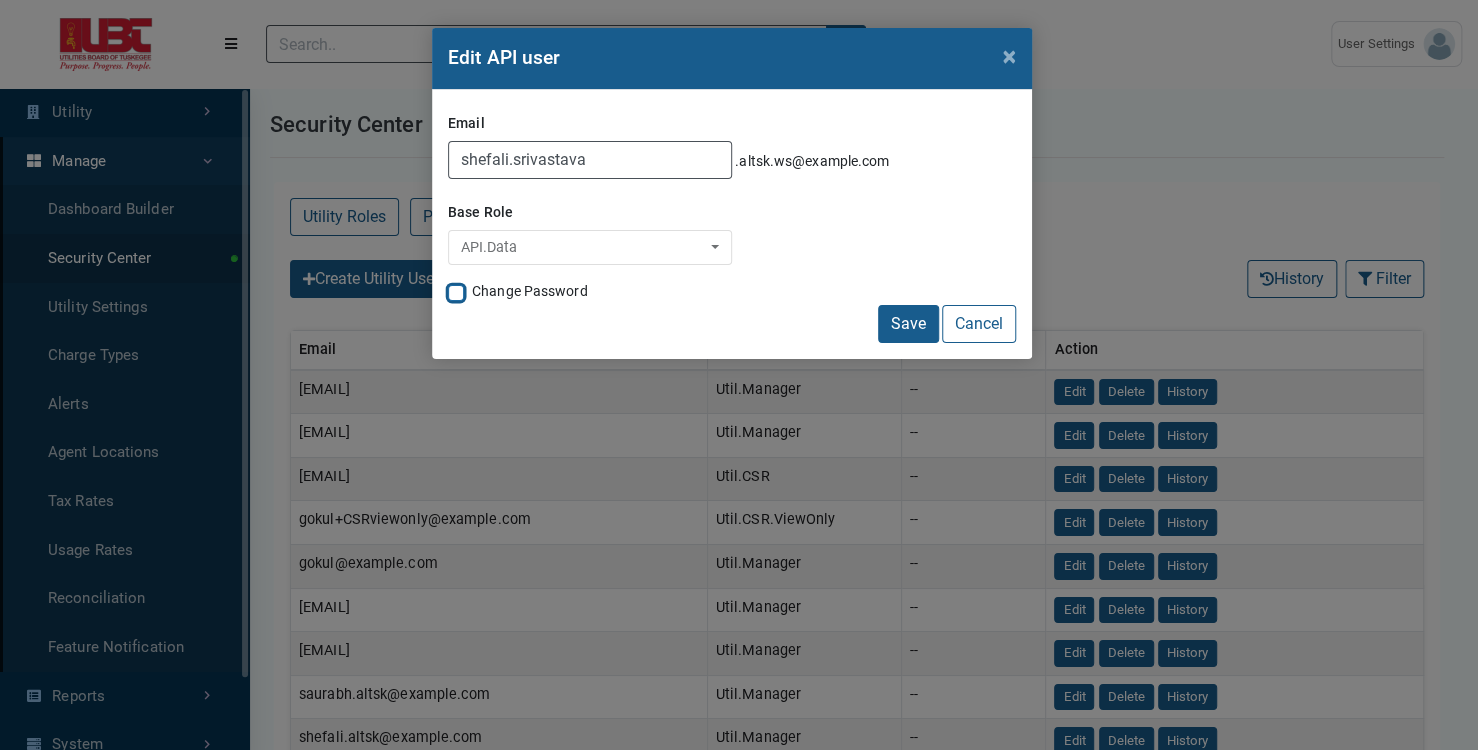 click on "Change Password" at bounding box center (456, 291) 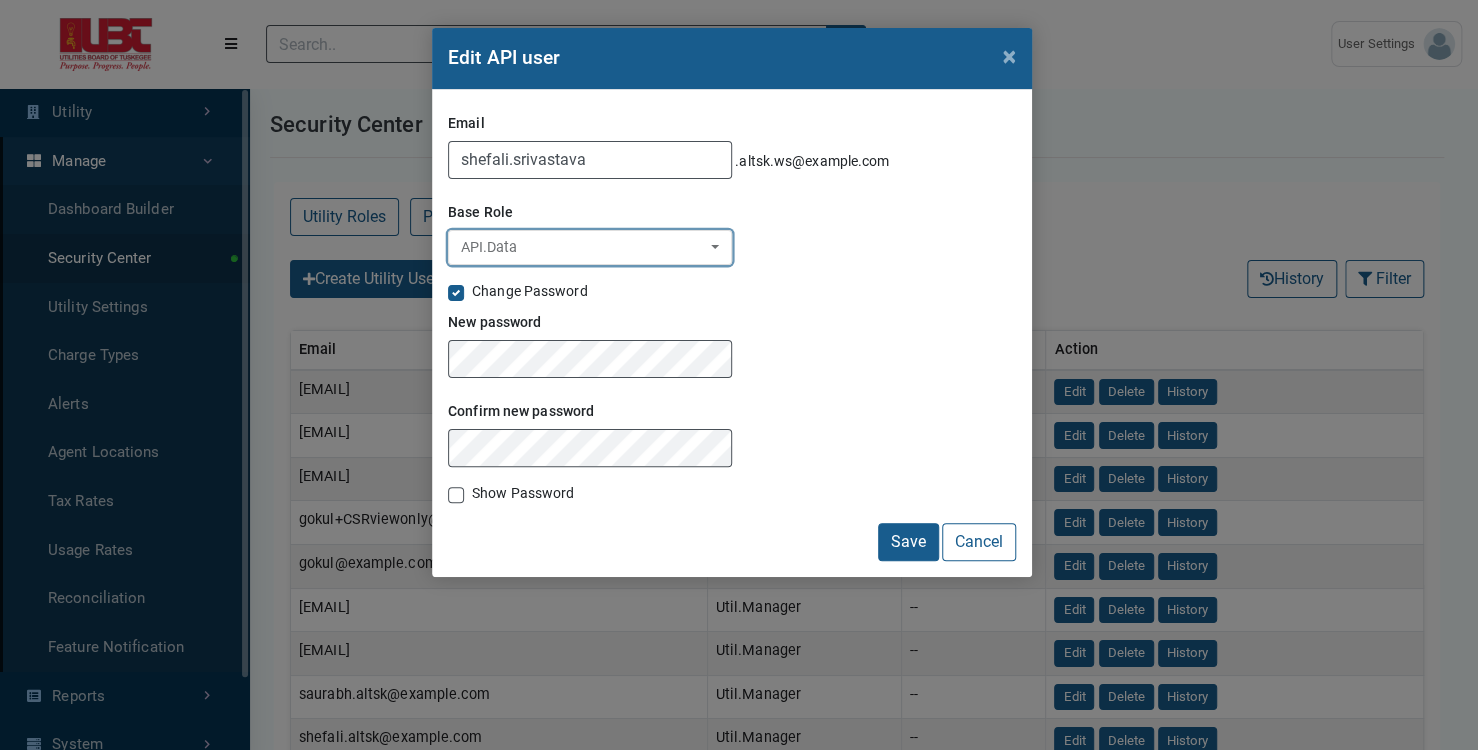 click on "API.Data" at bounding box center (584, 248) 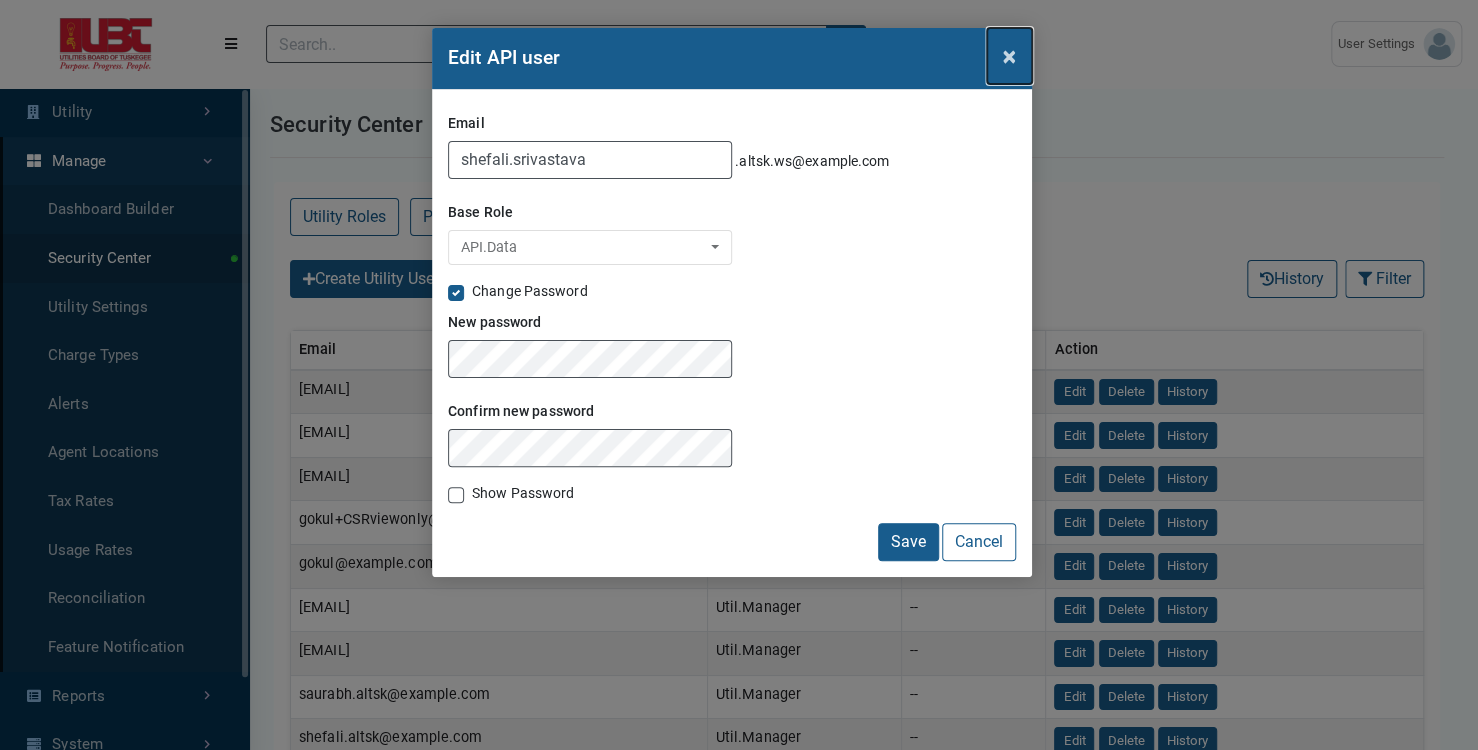 click on "×" at bounding box center [1009, 56] 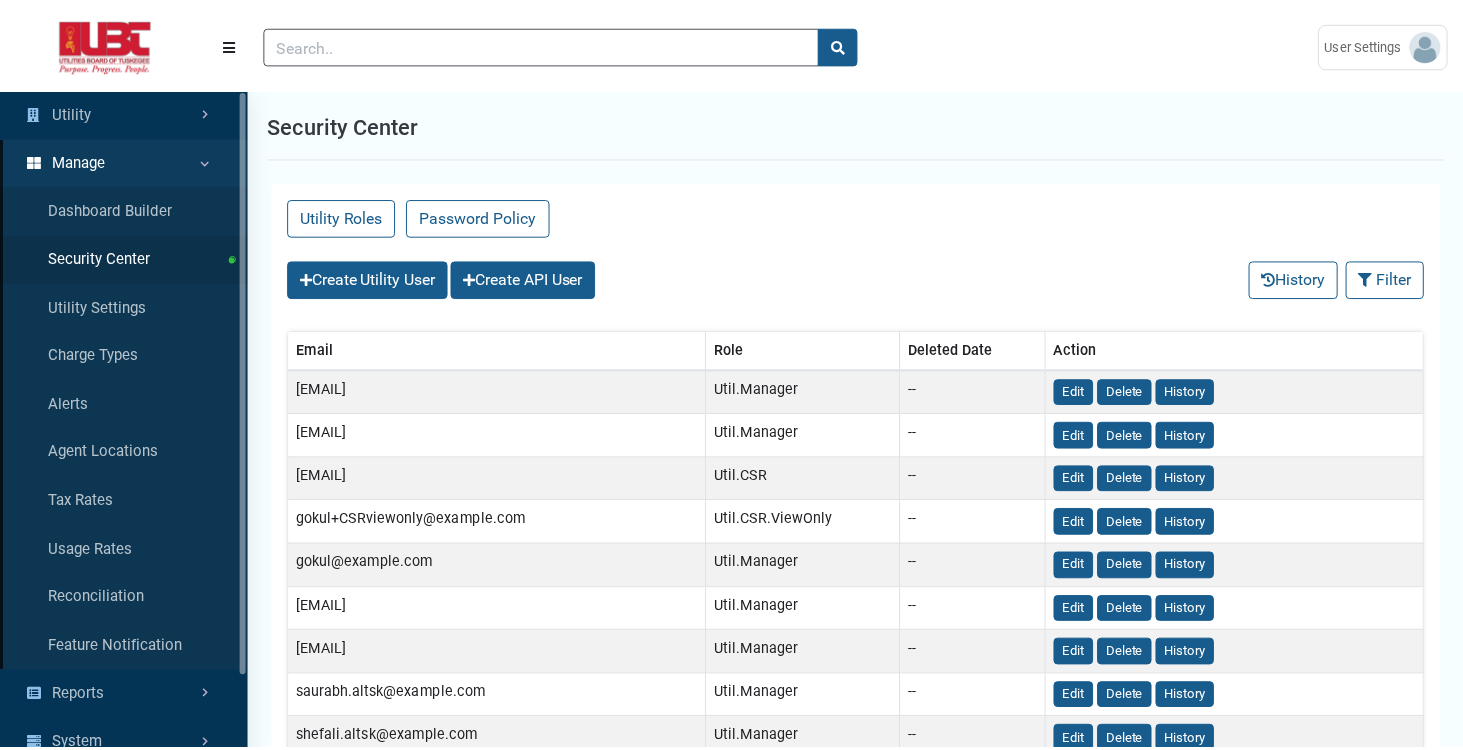 scroll, scrollTop: 400, scrollLeft: 0, axis: vertical 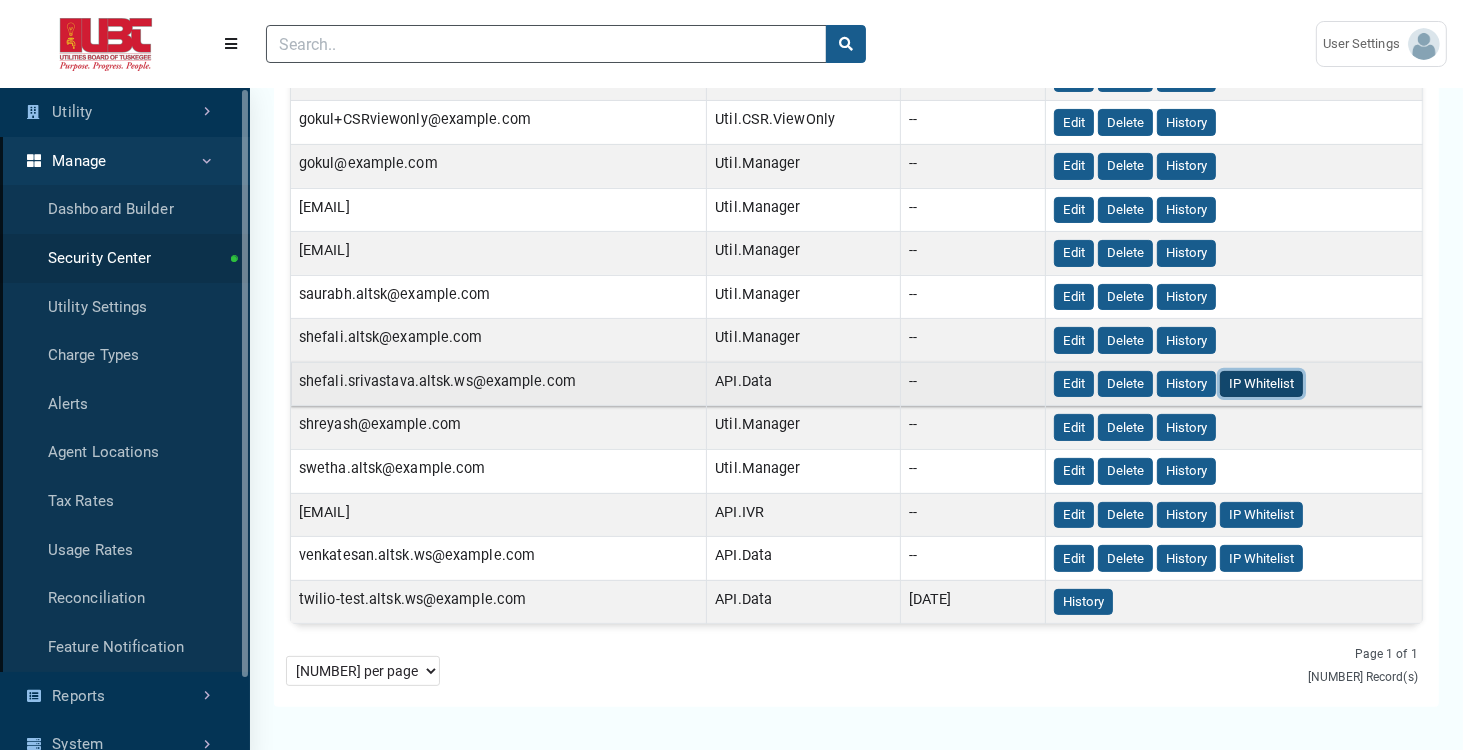click on "IP Whitelist" at bounding box center (1261, 384) 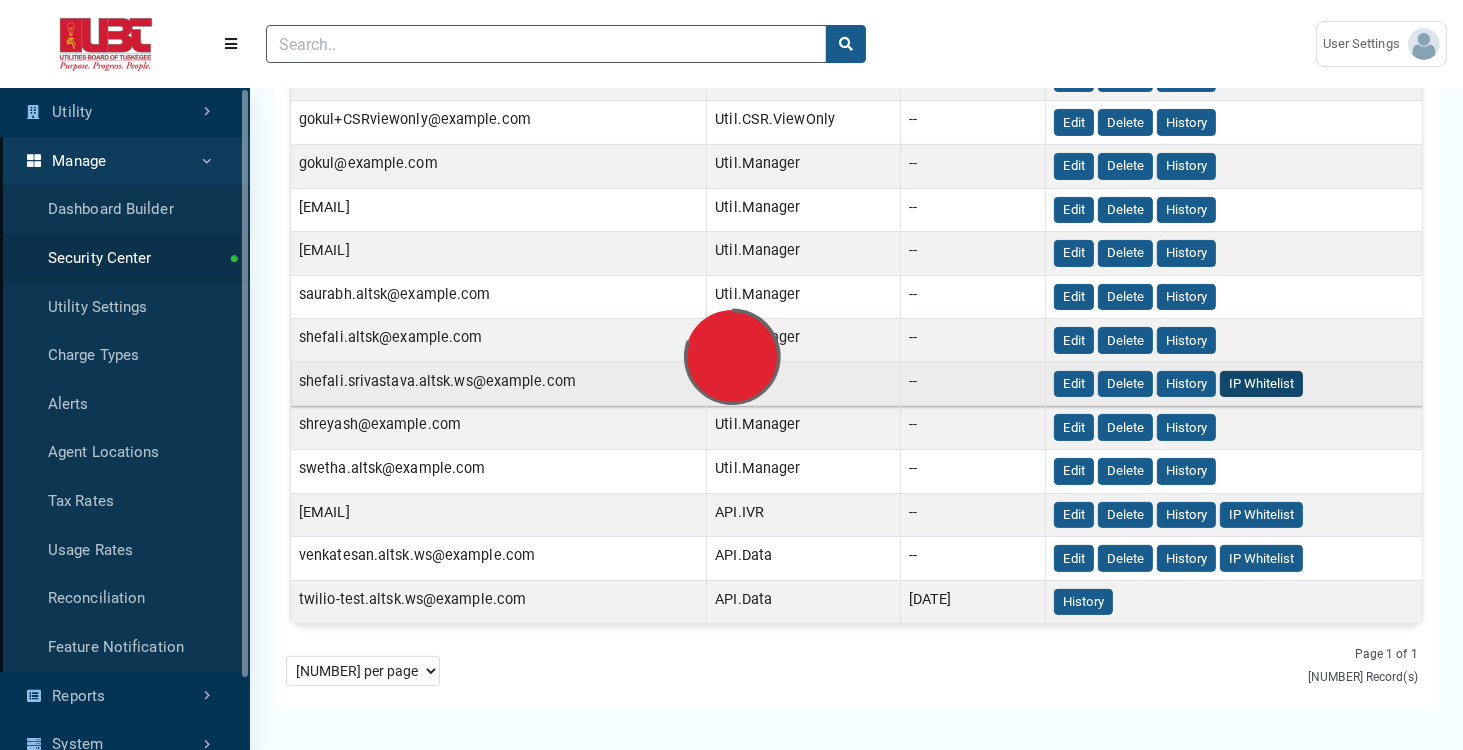 scroll, scrollTop: 0, scrollLeft: 0, axis: both 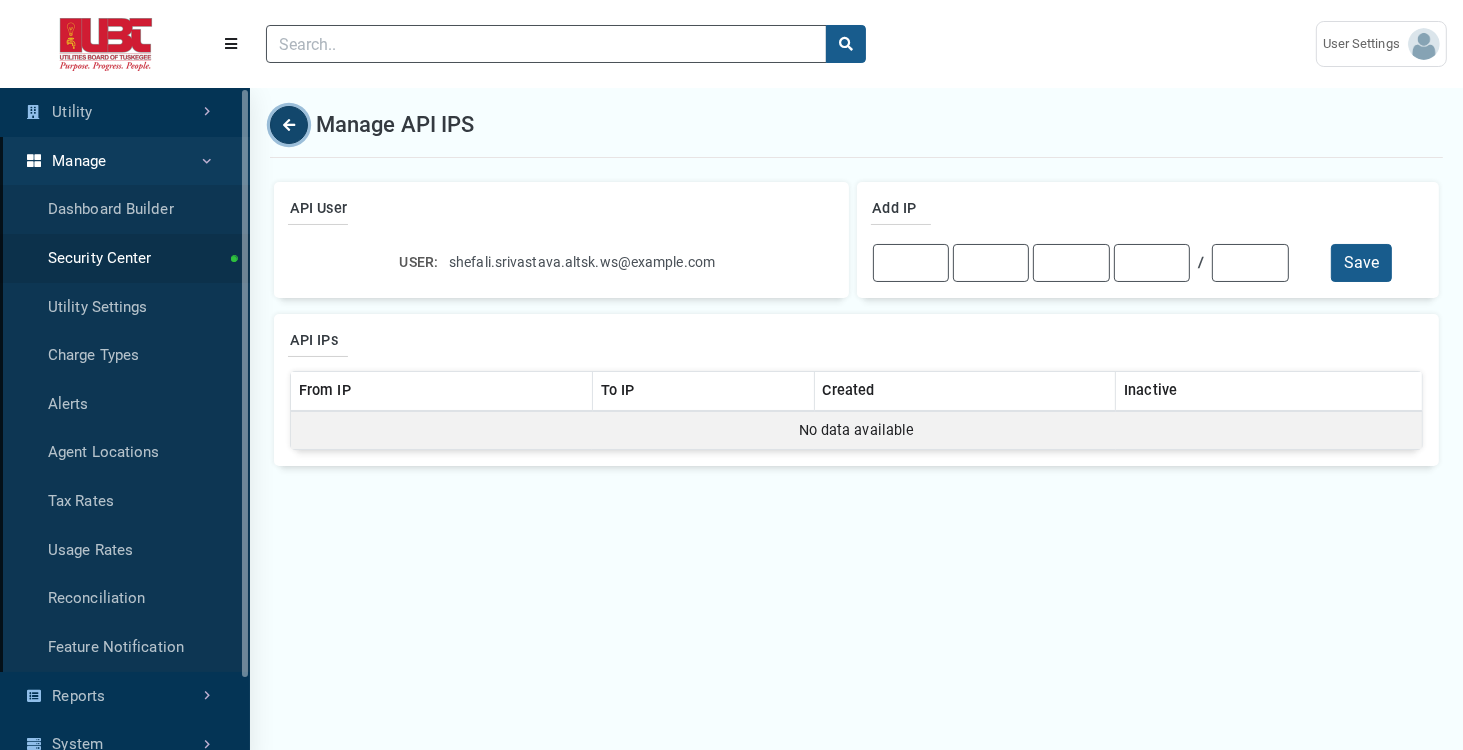 click at bounding box center (289, 125) 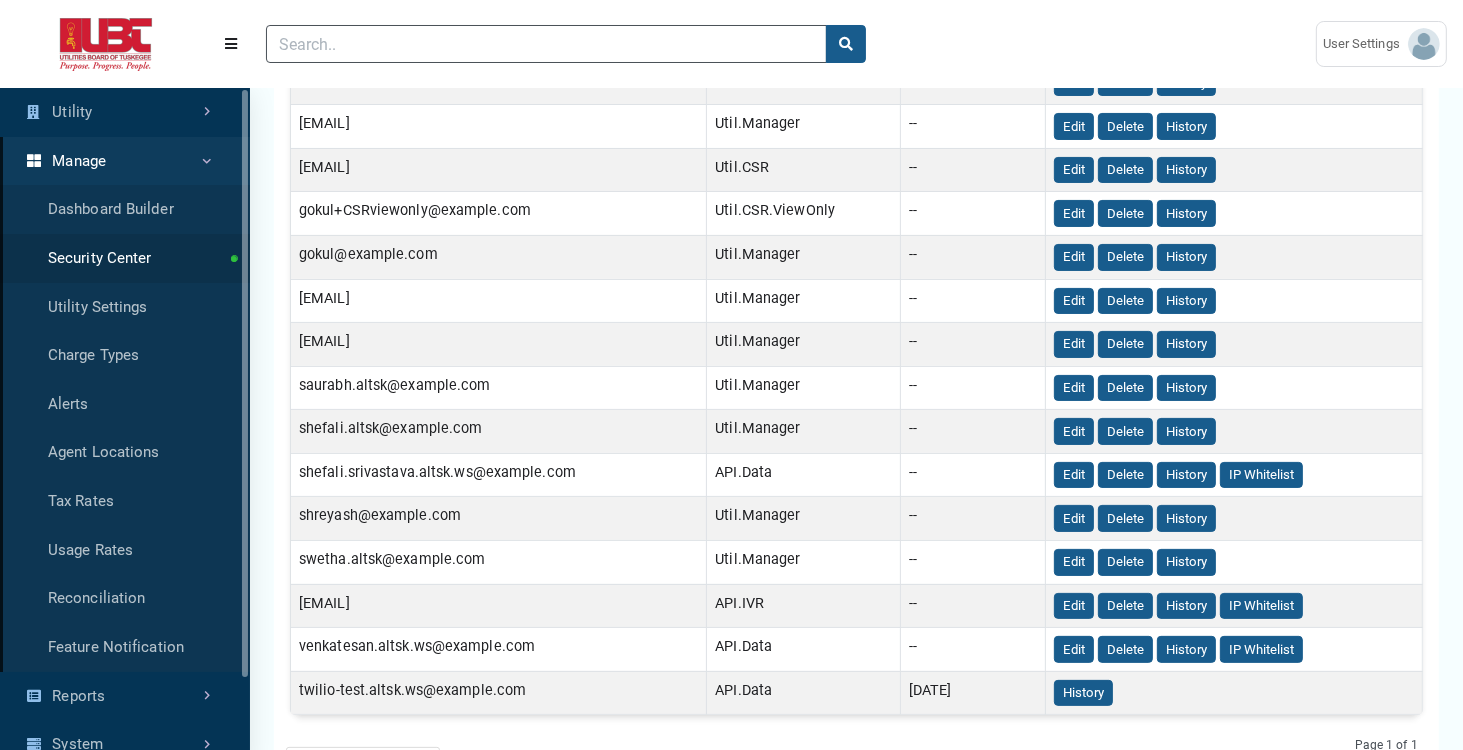 scroll, scrollTop: 360, scrollLeft: 0, axis: vertical 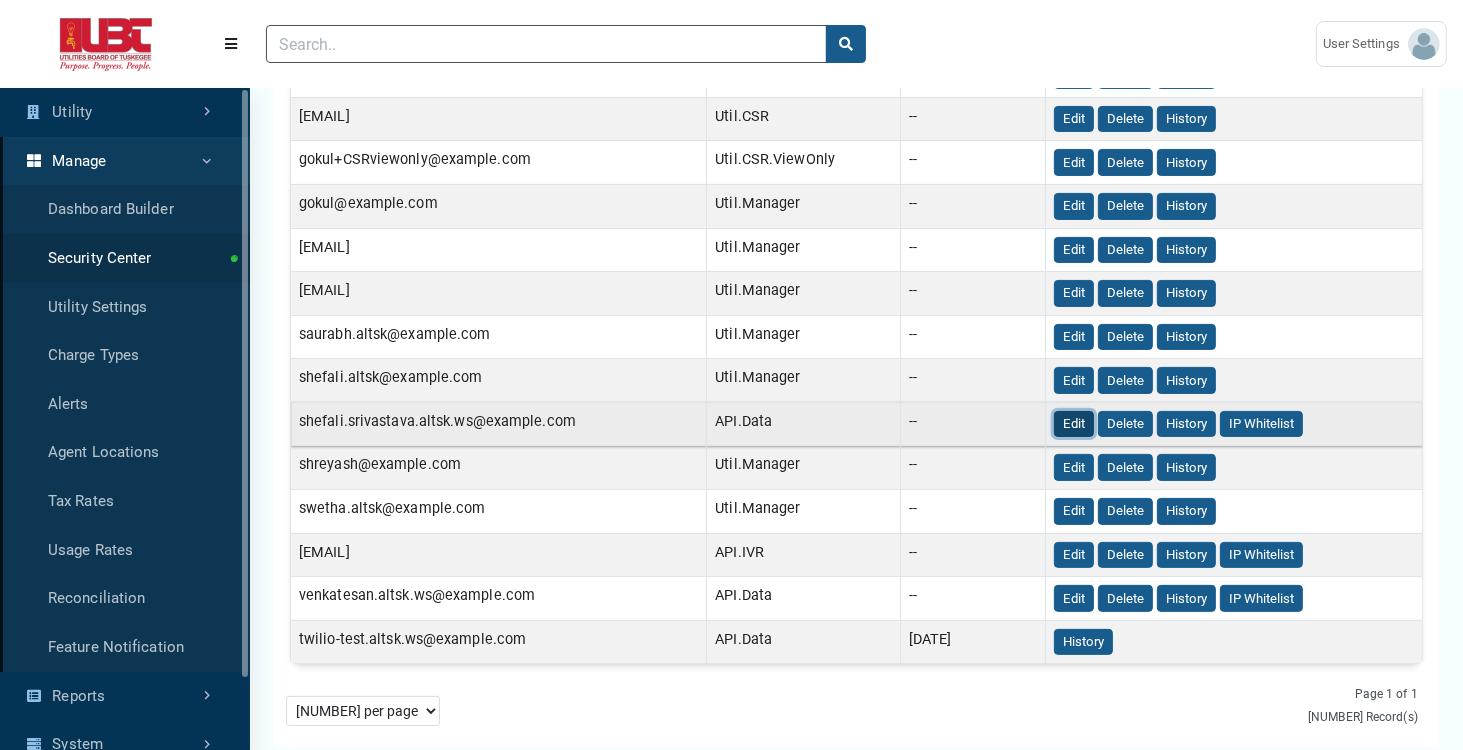 click on "Edit" at bounding box center [1074, 424] 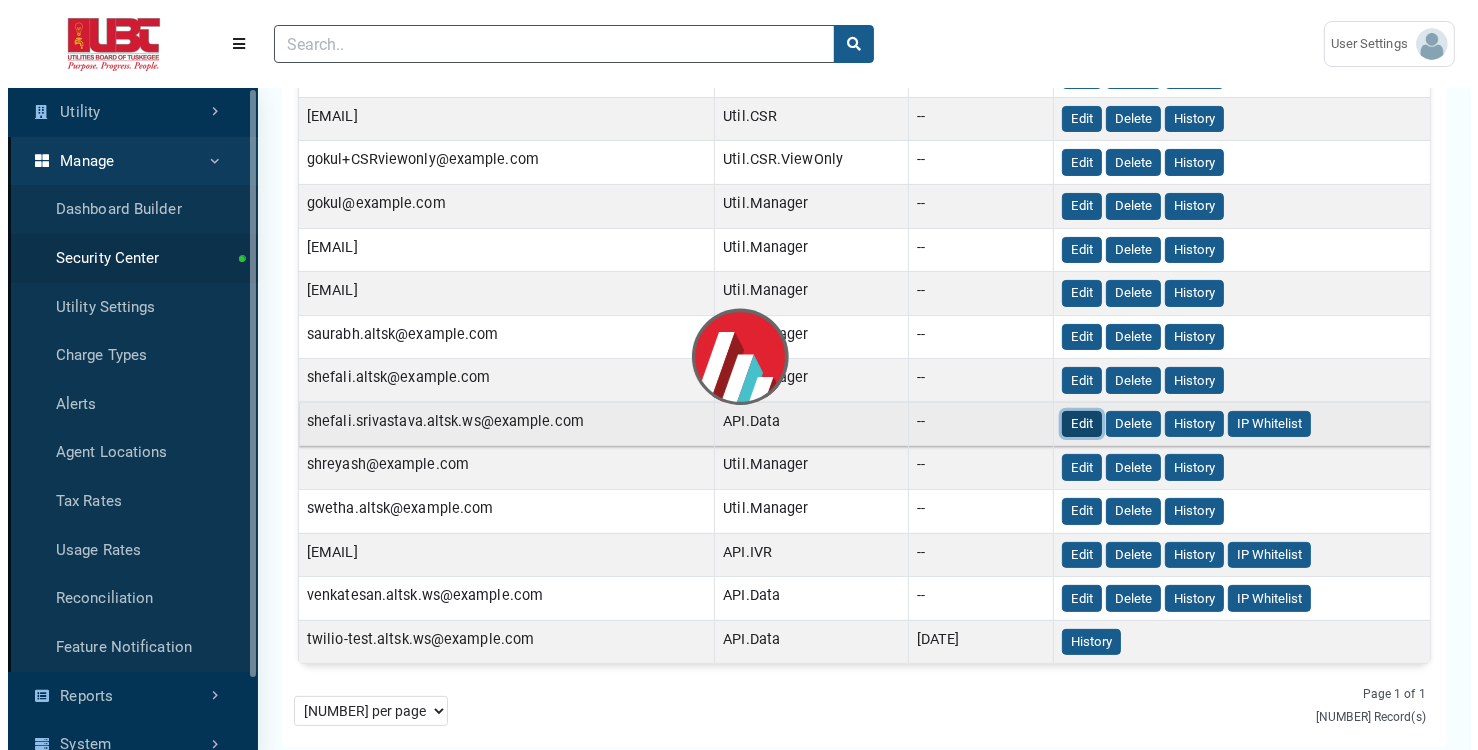 scroll, scrollTop: 0, scrollLeft: 0, axis: both 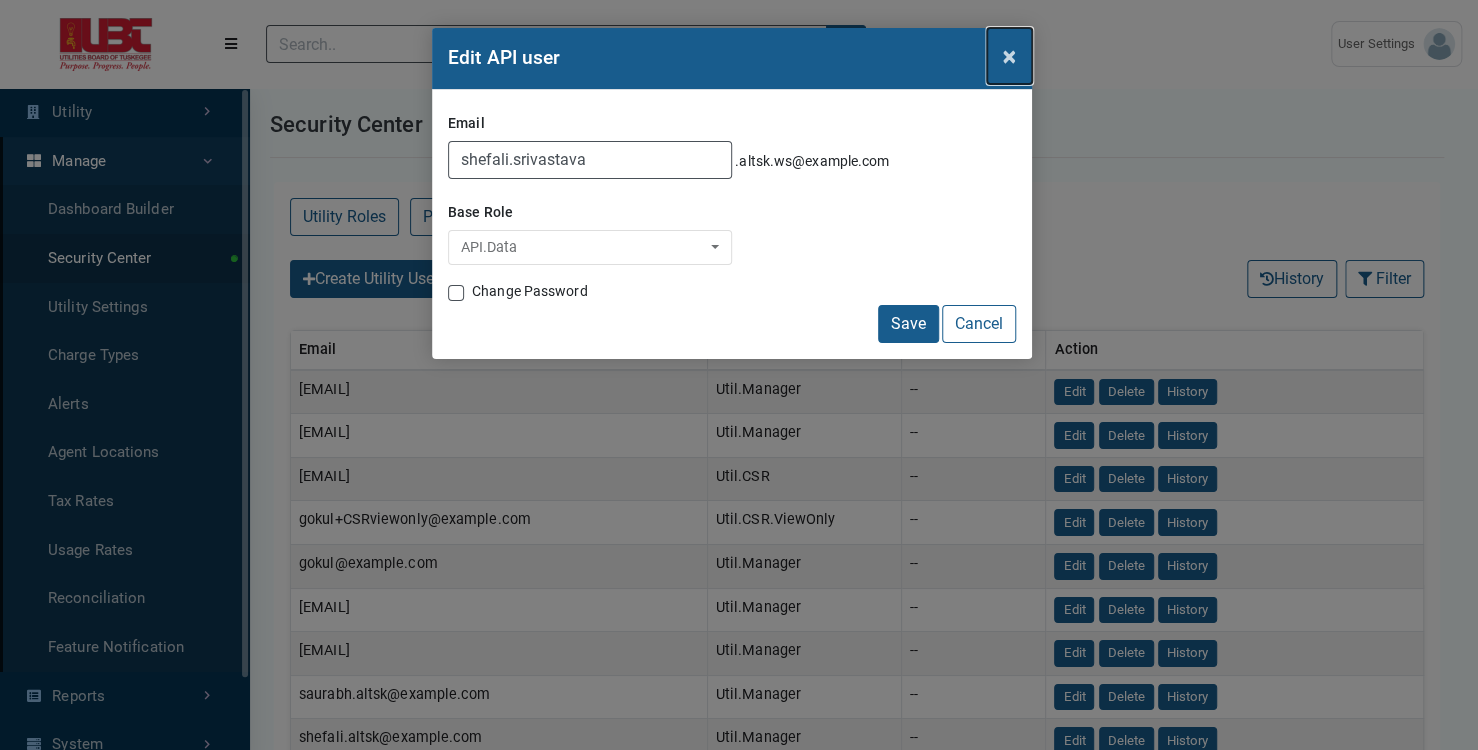 click on "×" at bounding box center [1009, 56] 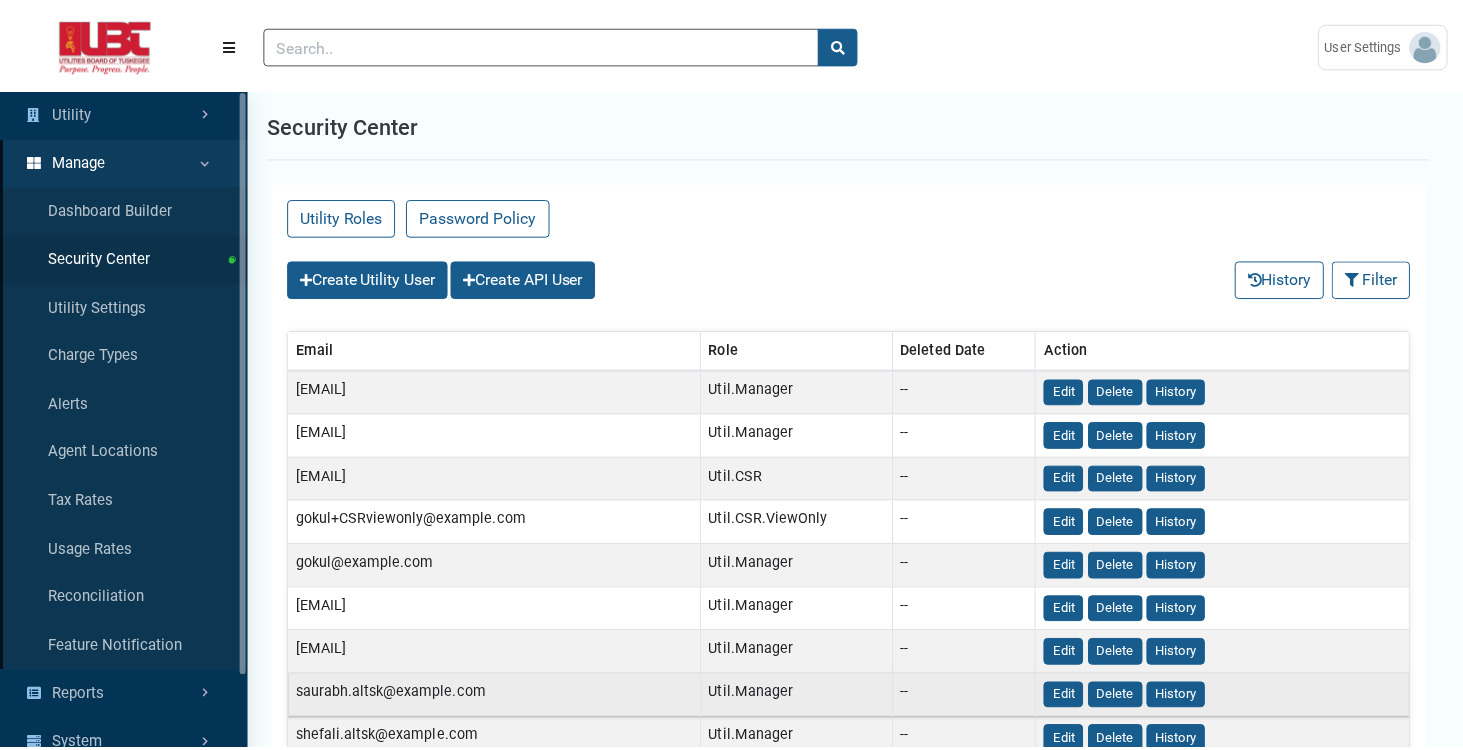scroll, scrollTop: 401, scrollLeft: 0, axis: vertical 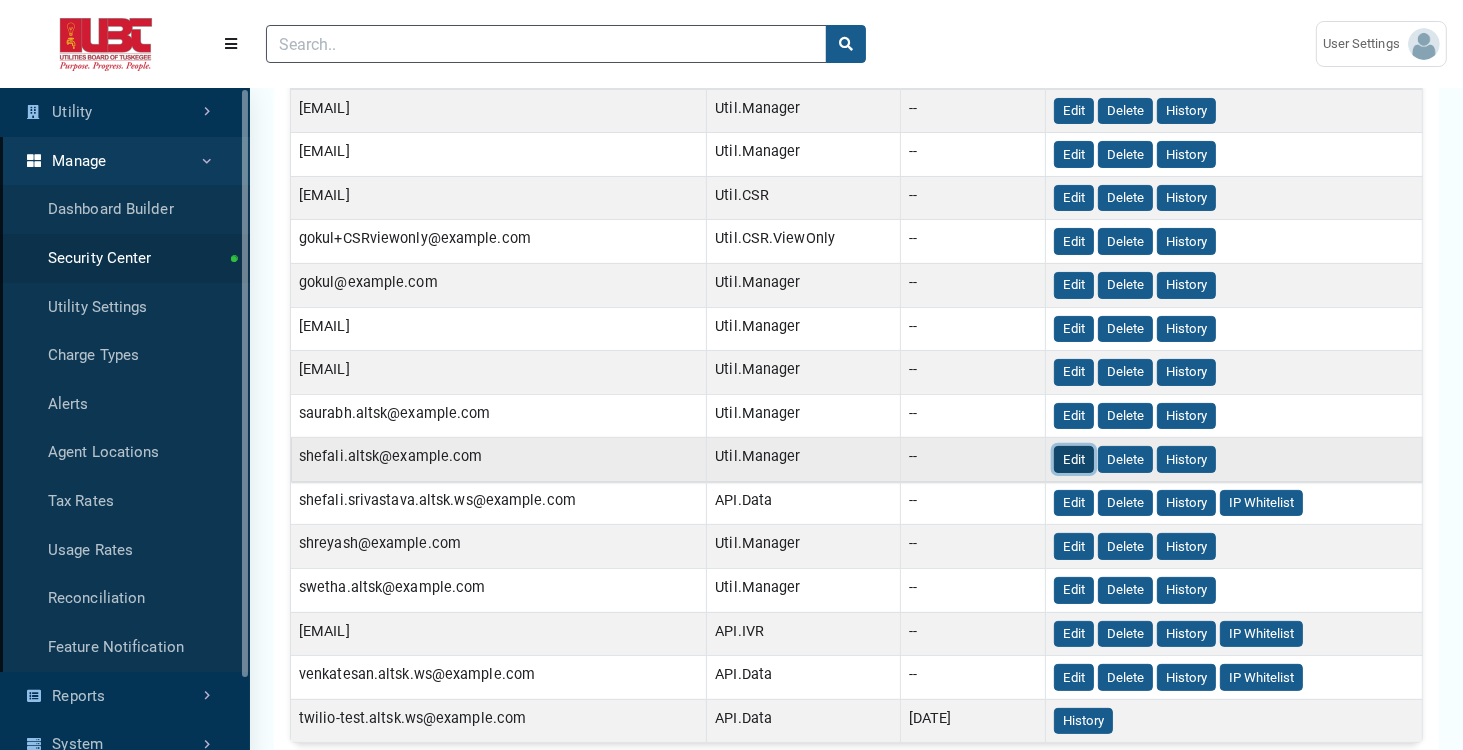 click on "Edit" at bounding box center [1074, 459] 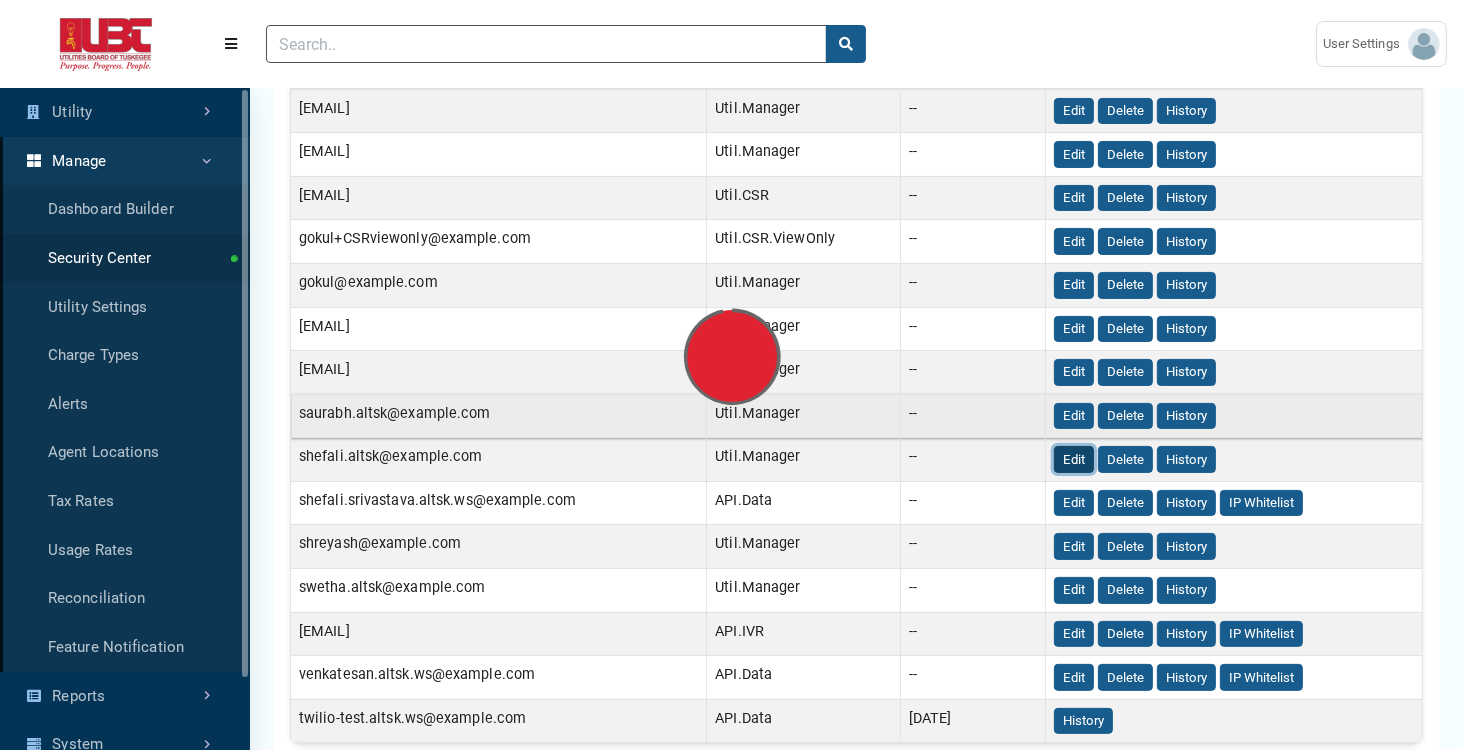 scroll, scrollTop: 0, scrollLeft: 0, axis: both 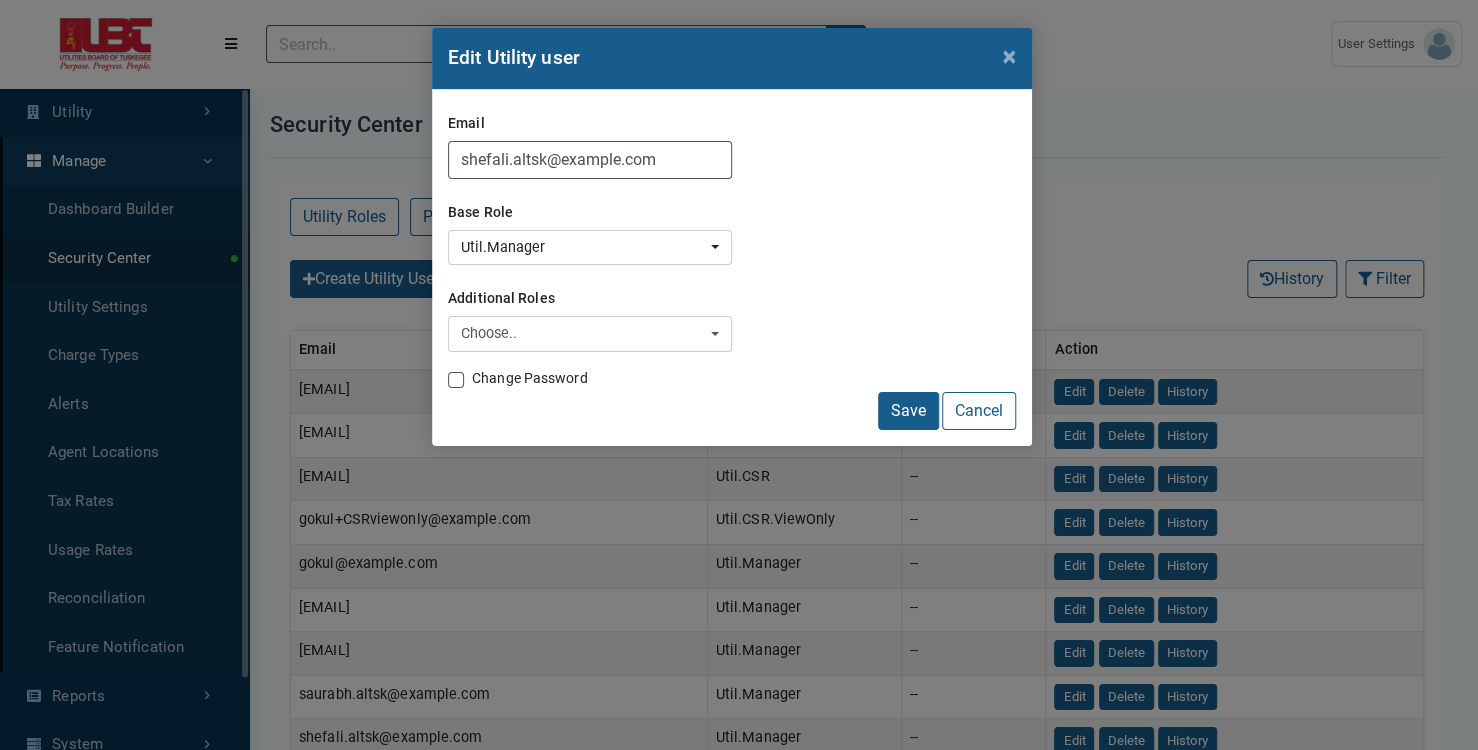 click on "Change Password" at bounding box center [530, 378] 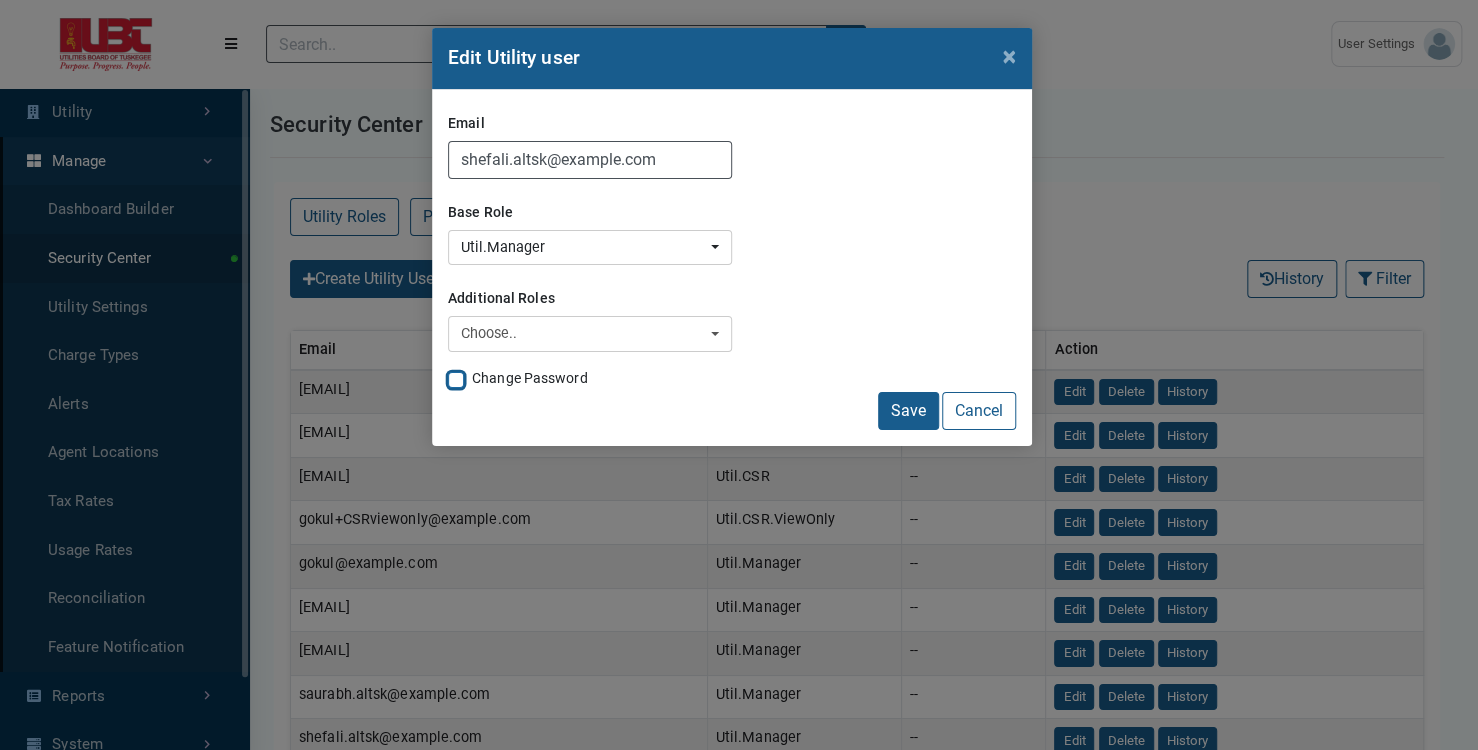 click on "Change Password" at bounding box center (456, 378) 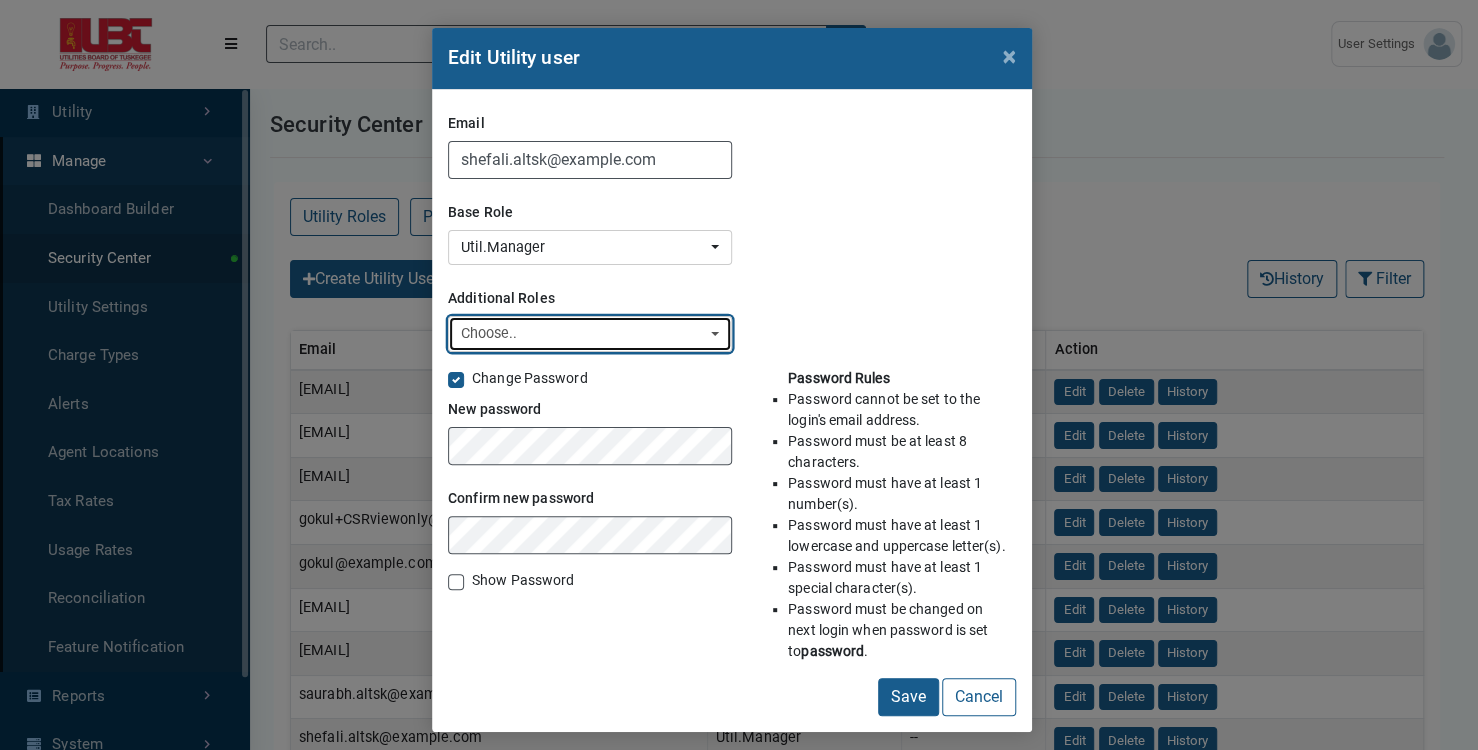 click on "Choose.." at bounding box center [590, 334] 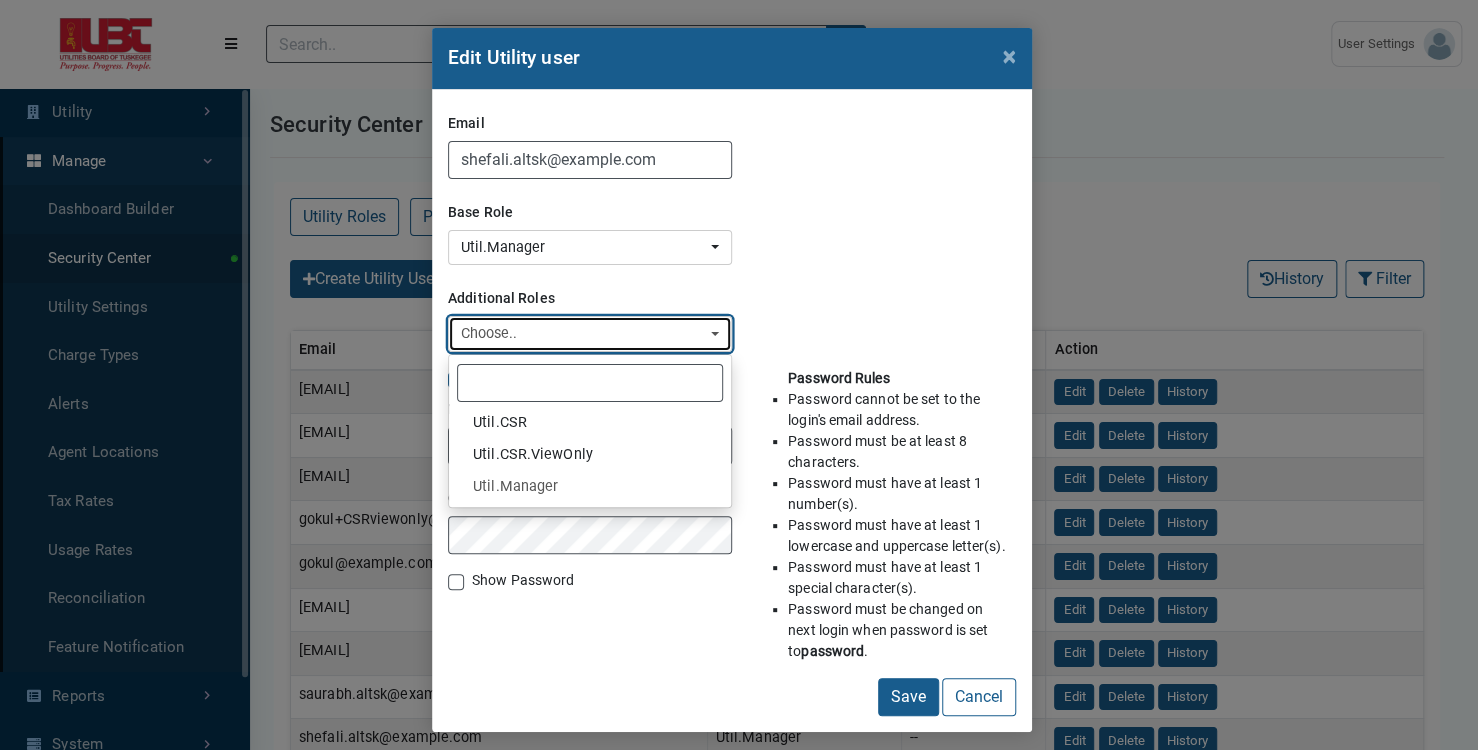 click on "Choose.." at bounding box center [590, 334] 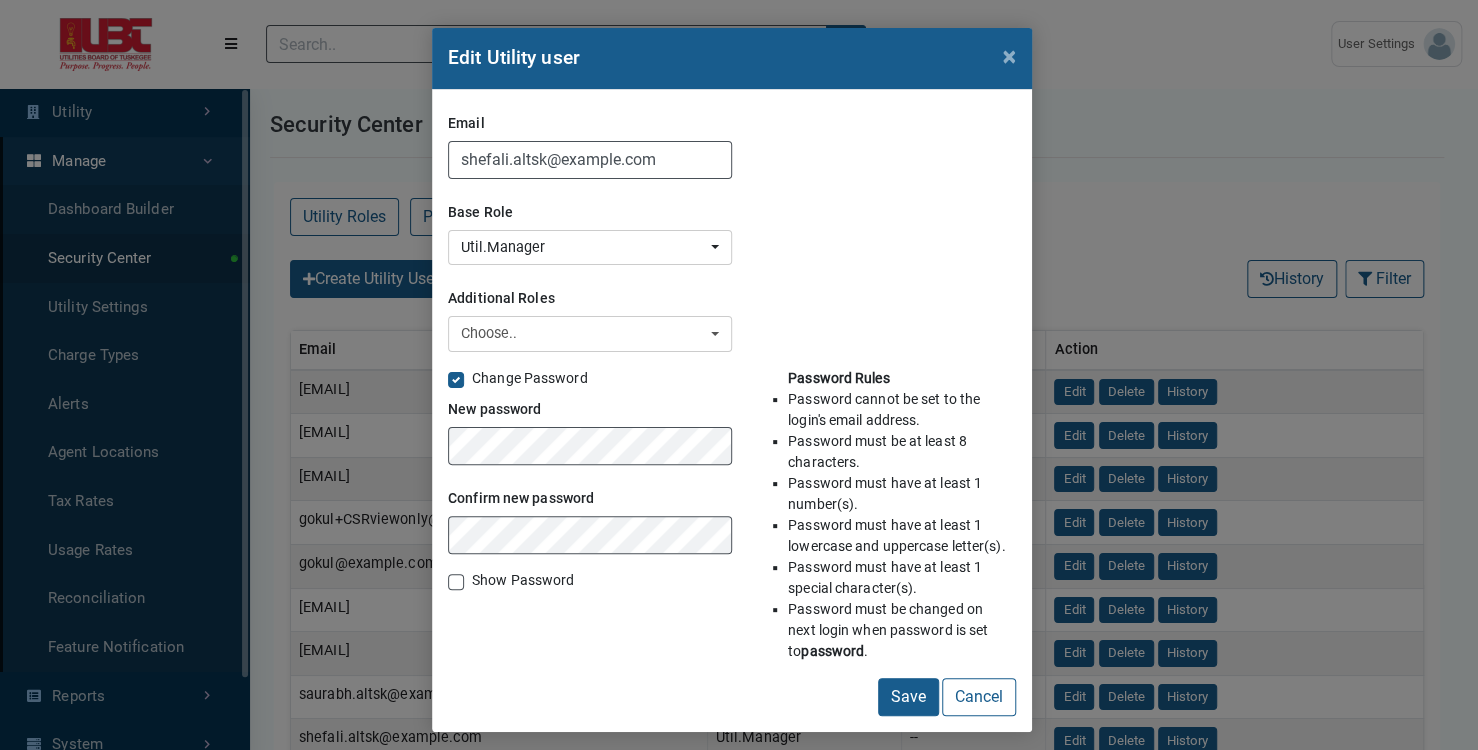 click on "Show Password" at bounding box center (523, 580) 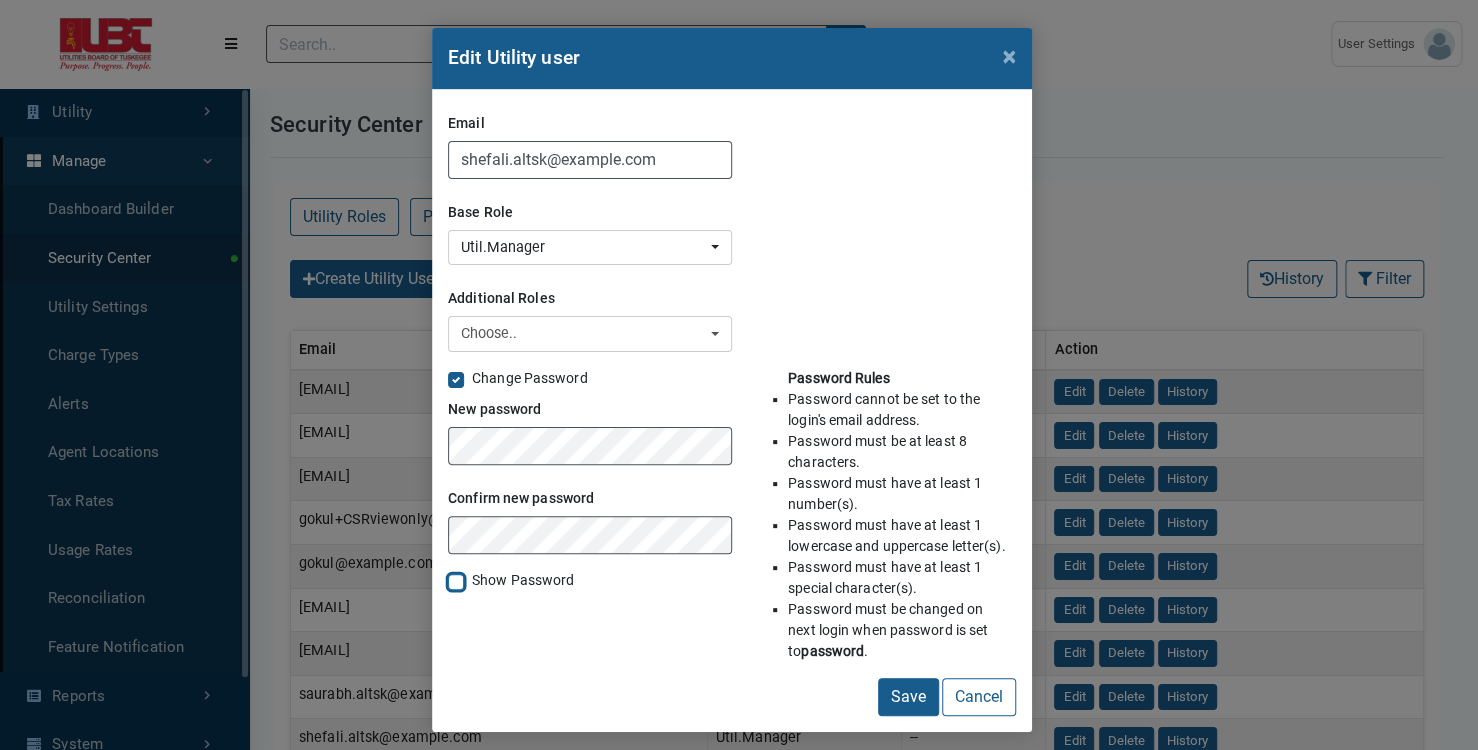 click on "Show Password" at bounding box center [456, 580] 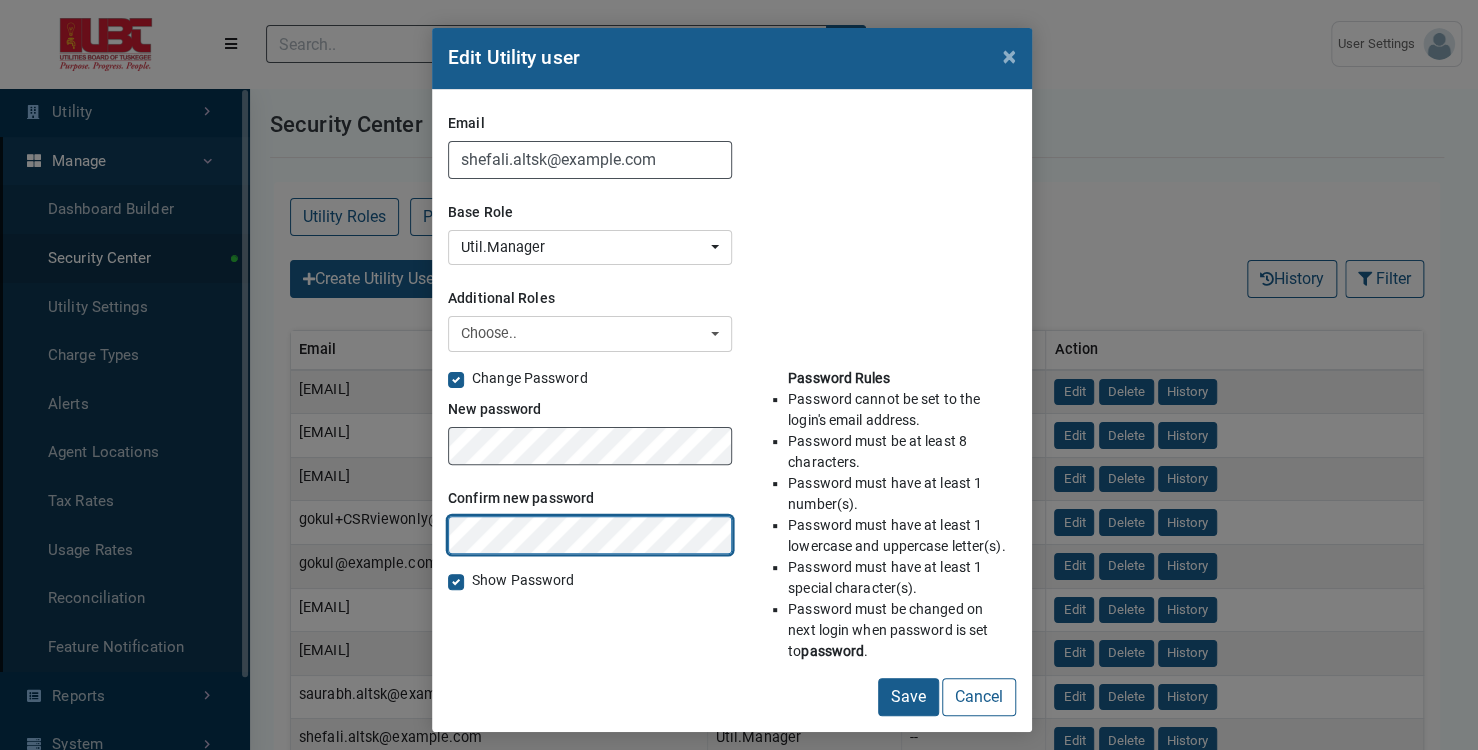 click on "Save" at bounding box center (908, 697) 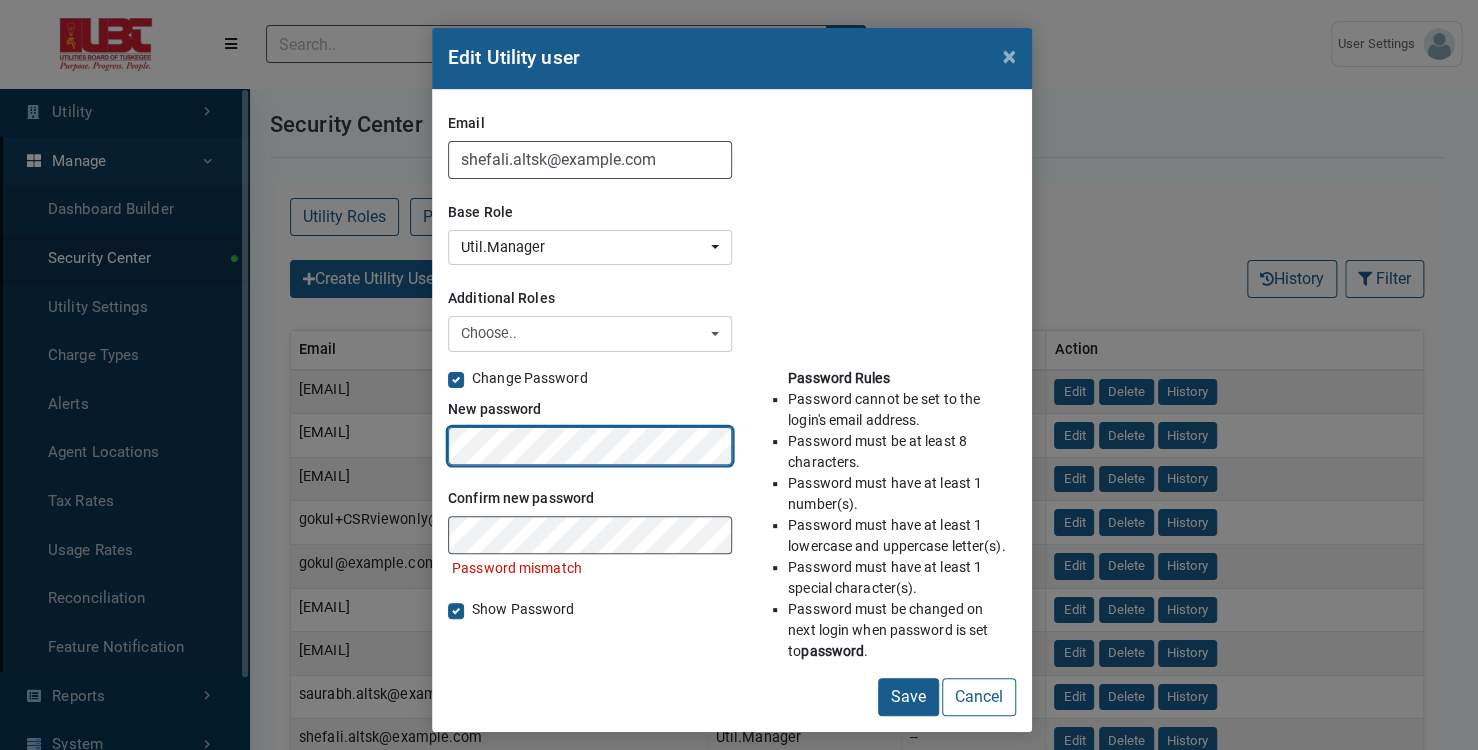 click on "Edit Utility user
×
Email
shefali.altsk@example.com
Base Role
Util.CSR
Util.CSR.ViewOnly
Util.Manager
Util.Manager
Additional Roles
Util.CSR
Util.CSR.ViewOnly
Util.Manager
Choose..   Util.CSR Util.CSR.ViewOnly Util.Manager
Change Password
New password
Password mismatch
." at bounding box center (739, 375) 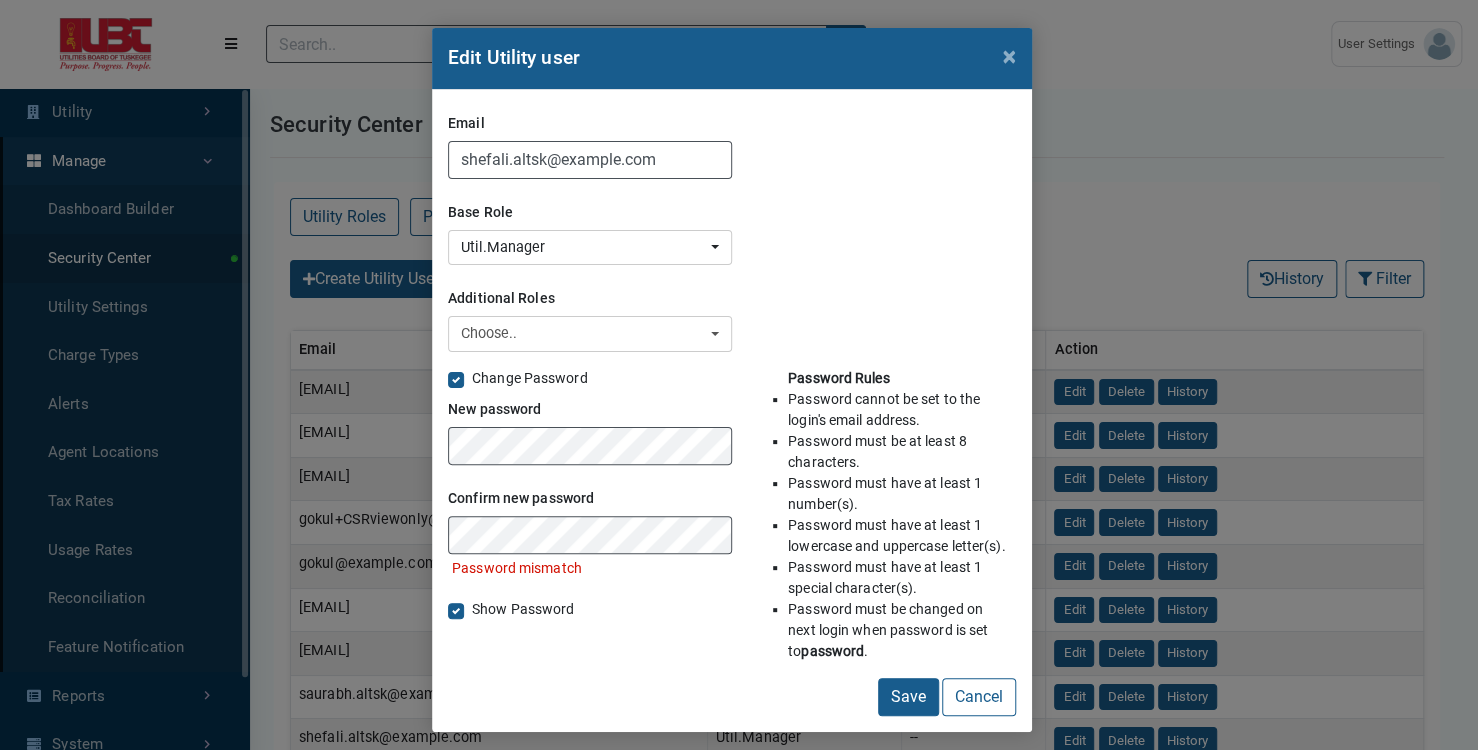 click on "Password mismatch" at bounding box center (590, 568) 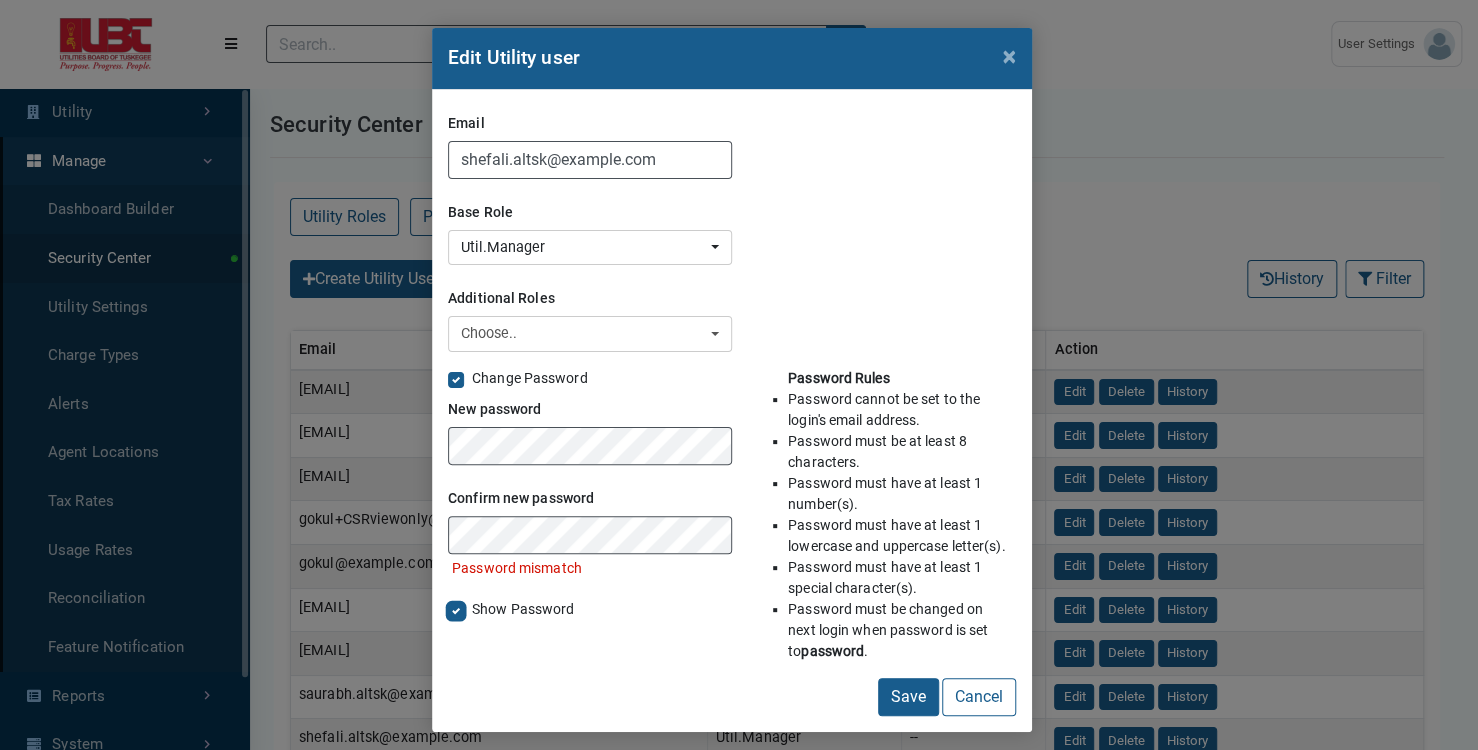 click on "Show Password" at bounding box center [456, 609] 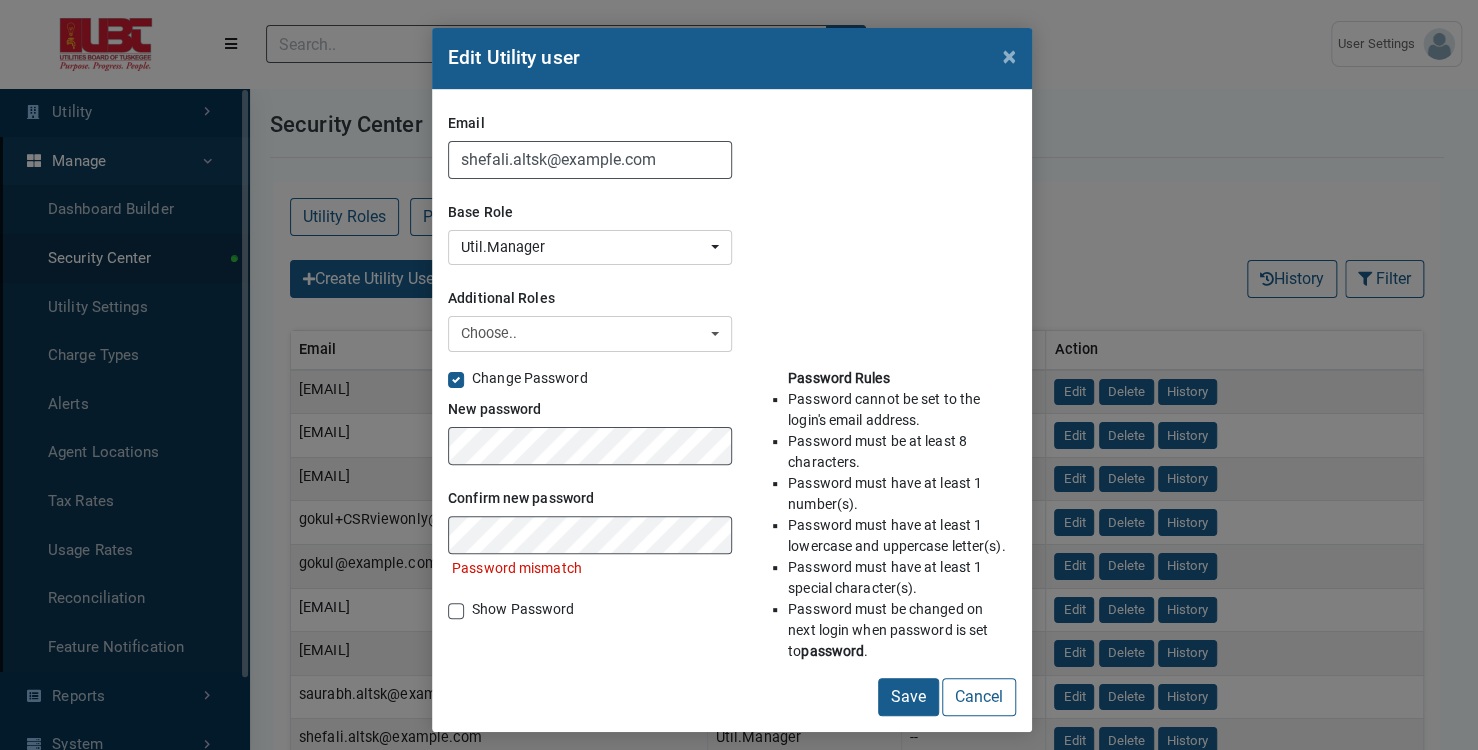 click on "Show Password" at bounding box center (523, 609) 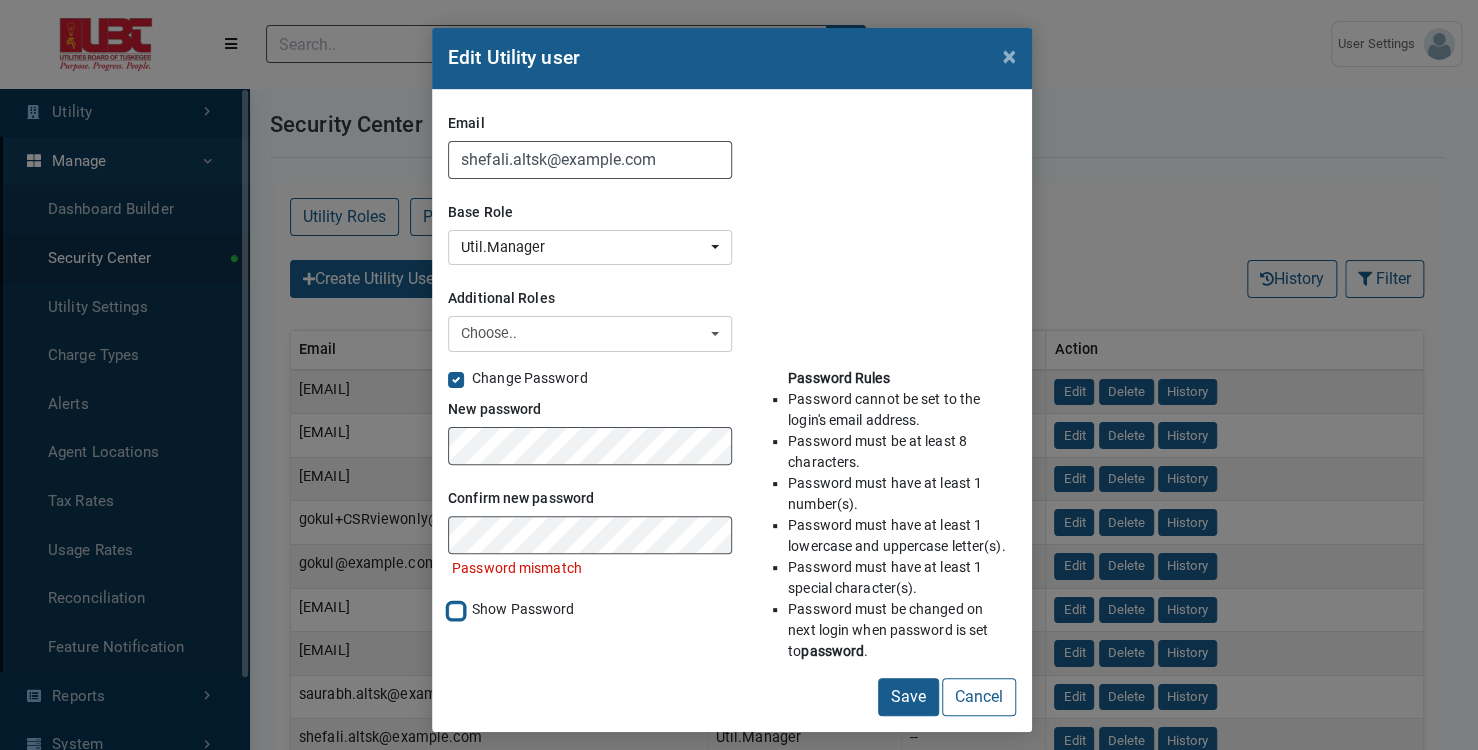 click on "Show Password" at bounding box center [456, 609] 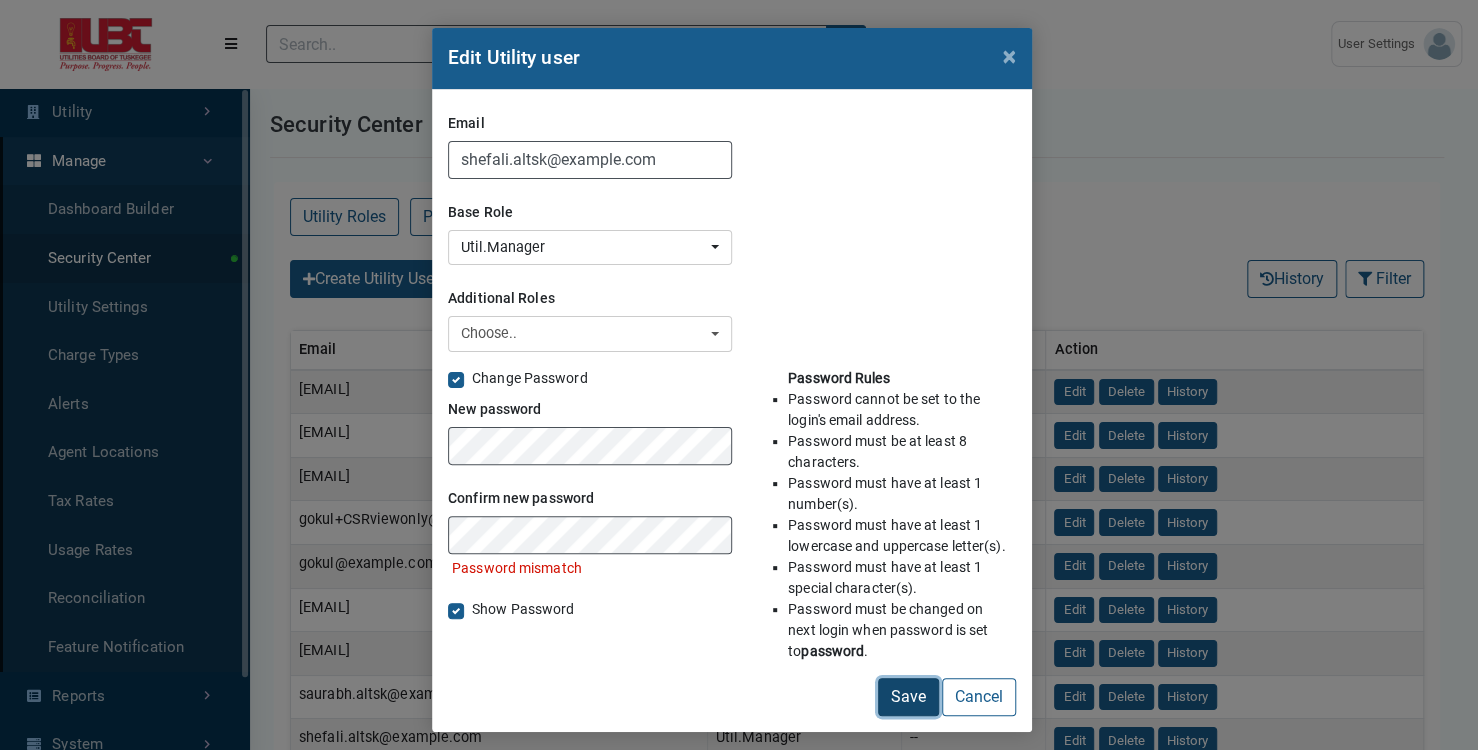 click on "Save" at bounding box center [908, 697] 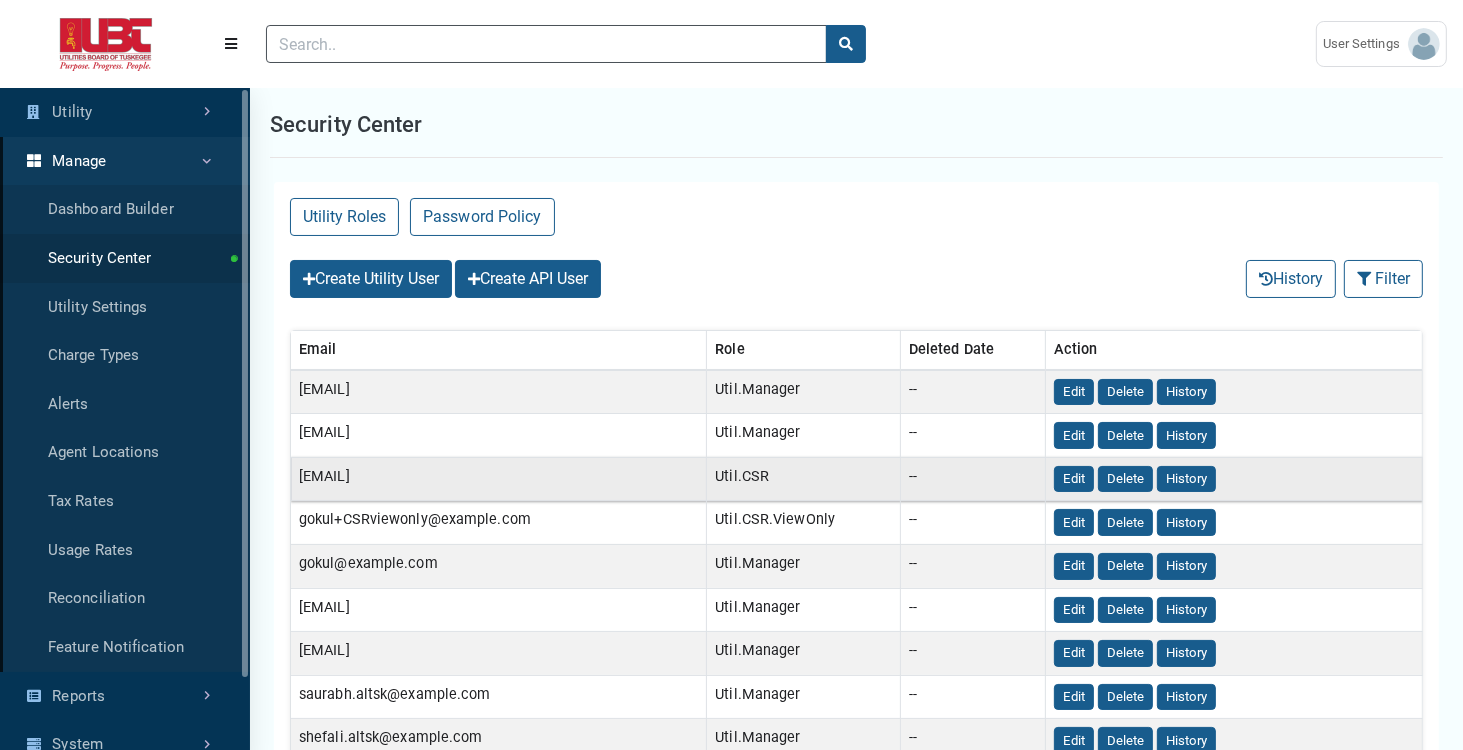 scroll, scrollTop: 0, scrollLeft: 0, axis: both 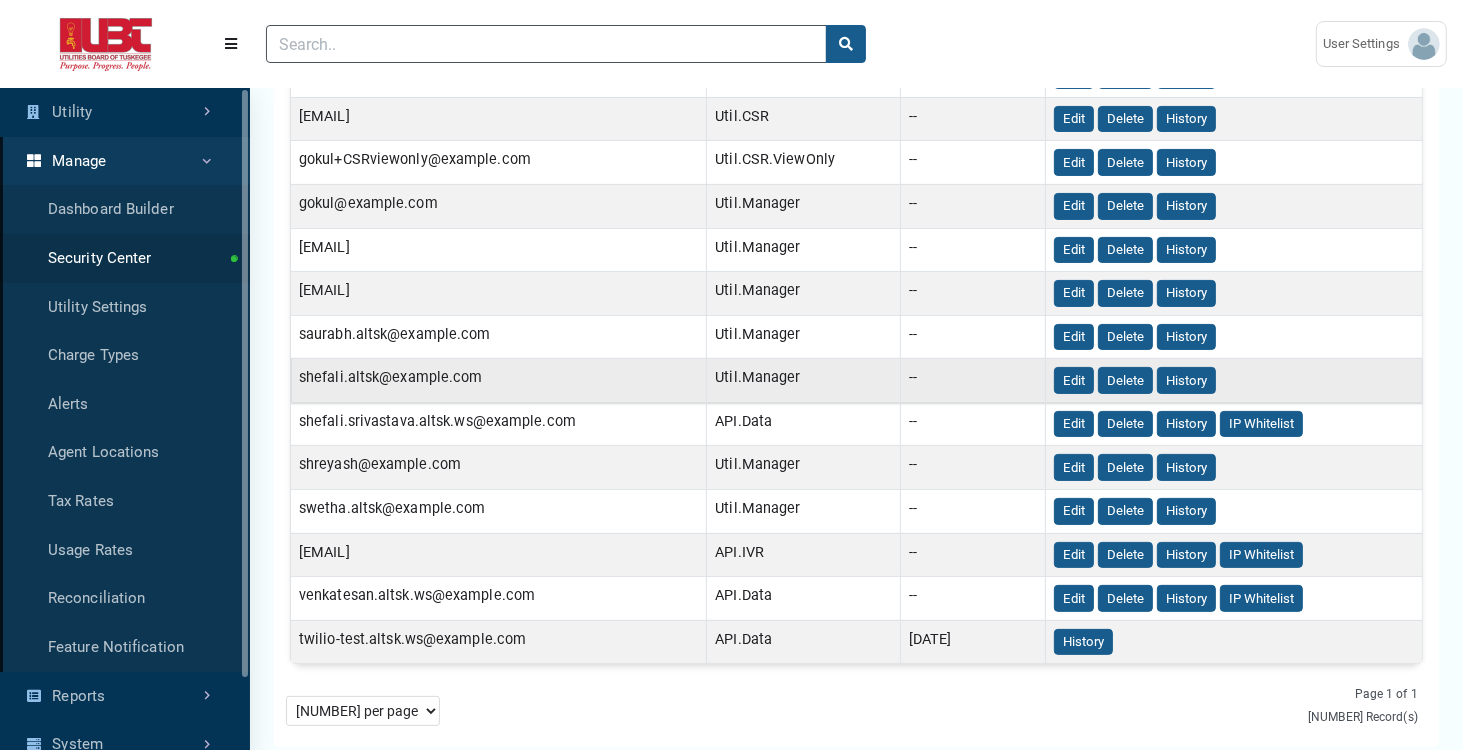 drag, startPoint x: 490, startPoint y: 369, endPoint x: 298, endPoint y: 379, distance: 192.26024 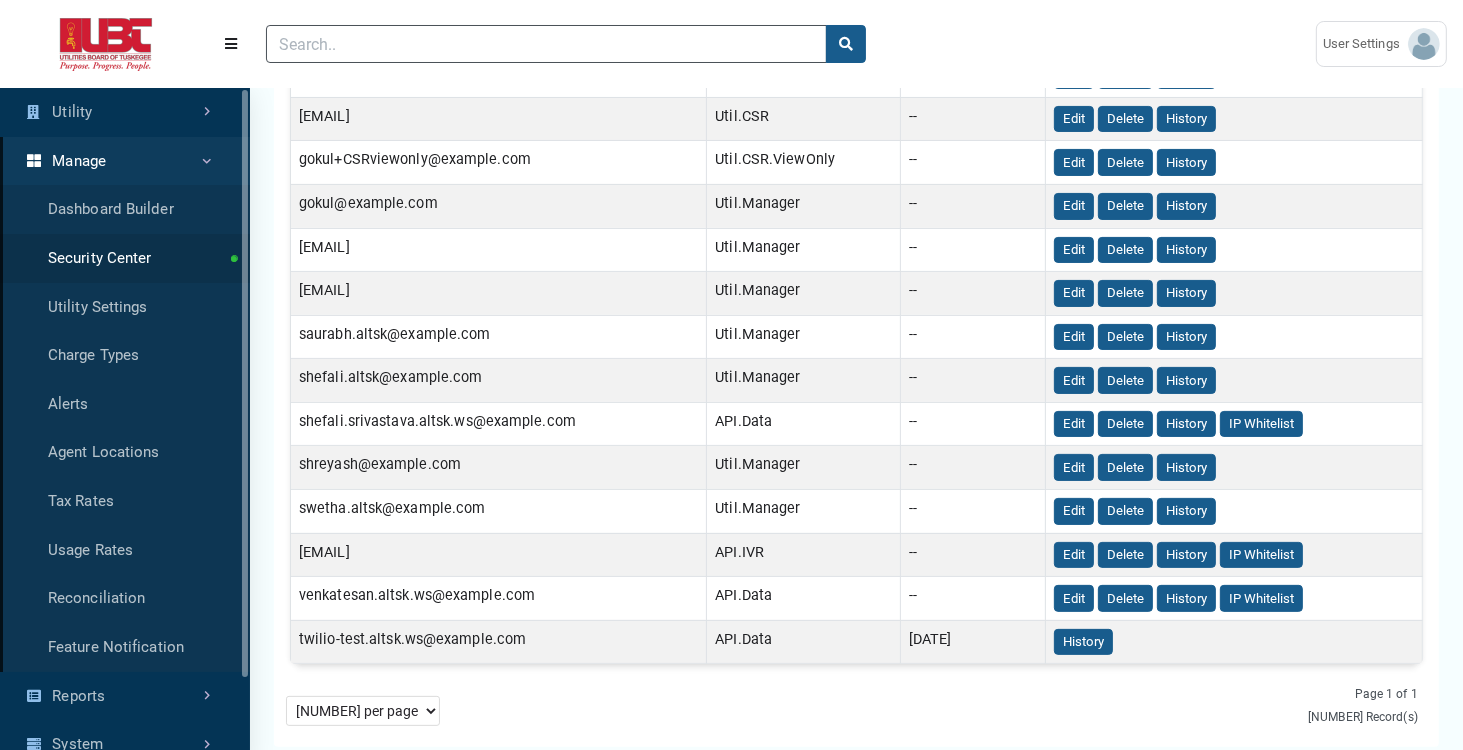 click on "Email
Role
Deleted Date
Action
[ACCOUNT_NUMBER]
amandeep.altsk@example.com
Util.Manager
--
Edit
Delete
History
[ACCOUNT_NUMBER]
deepak.altsk@example.com
Util.Manager
--
Edit
Delete
History
[ACCOUNT_NUMBER]
gokul+CSR@example.com
Util.CSR
--
Edit
Delete
History --" at bounding box center [856, 317] 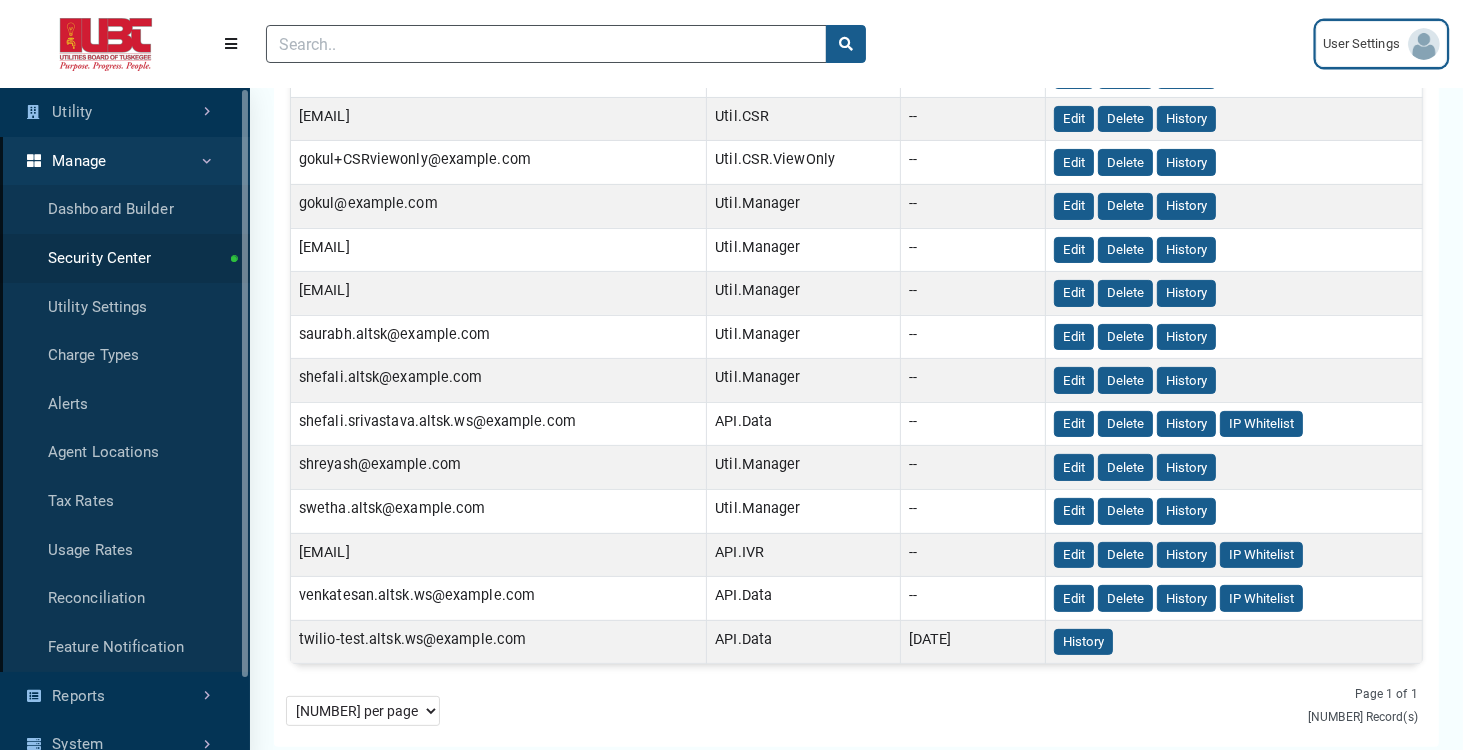 click on "User Settings" at bounding box center (1381, 44) 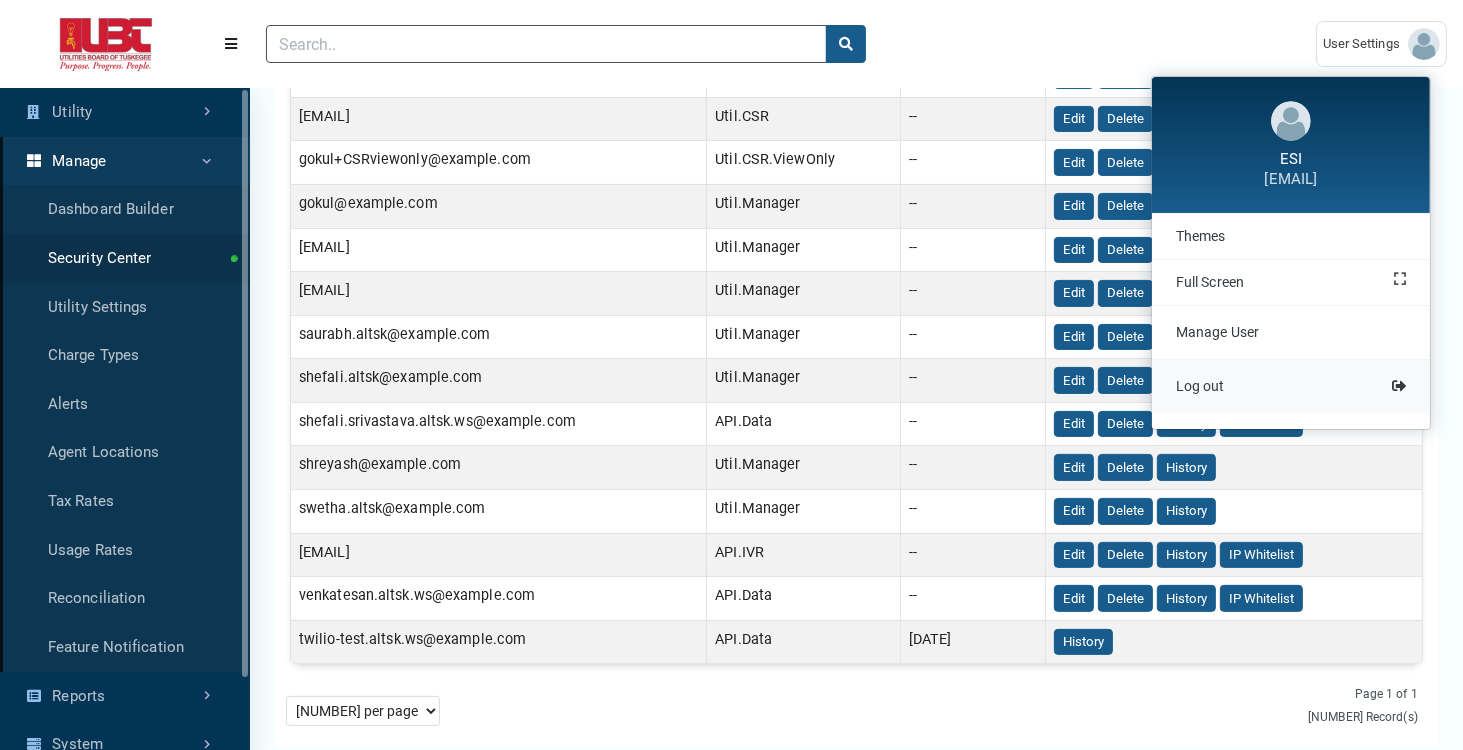 click on "Log out" at bounding box center [1200, 386] 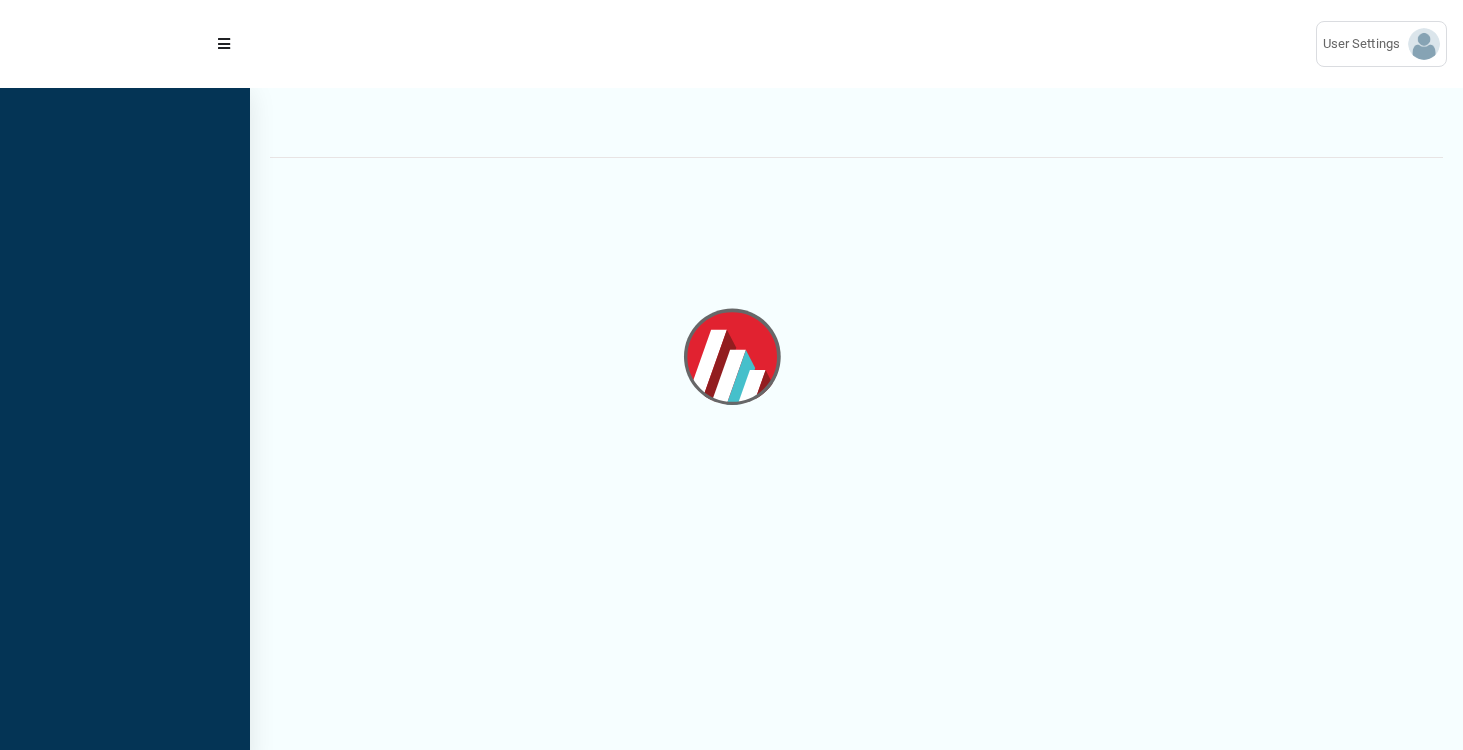 scroll, scrollTop: 0, scrollLeft: 0, axis: both 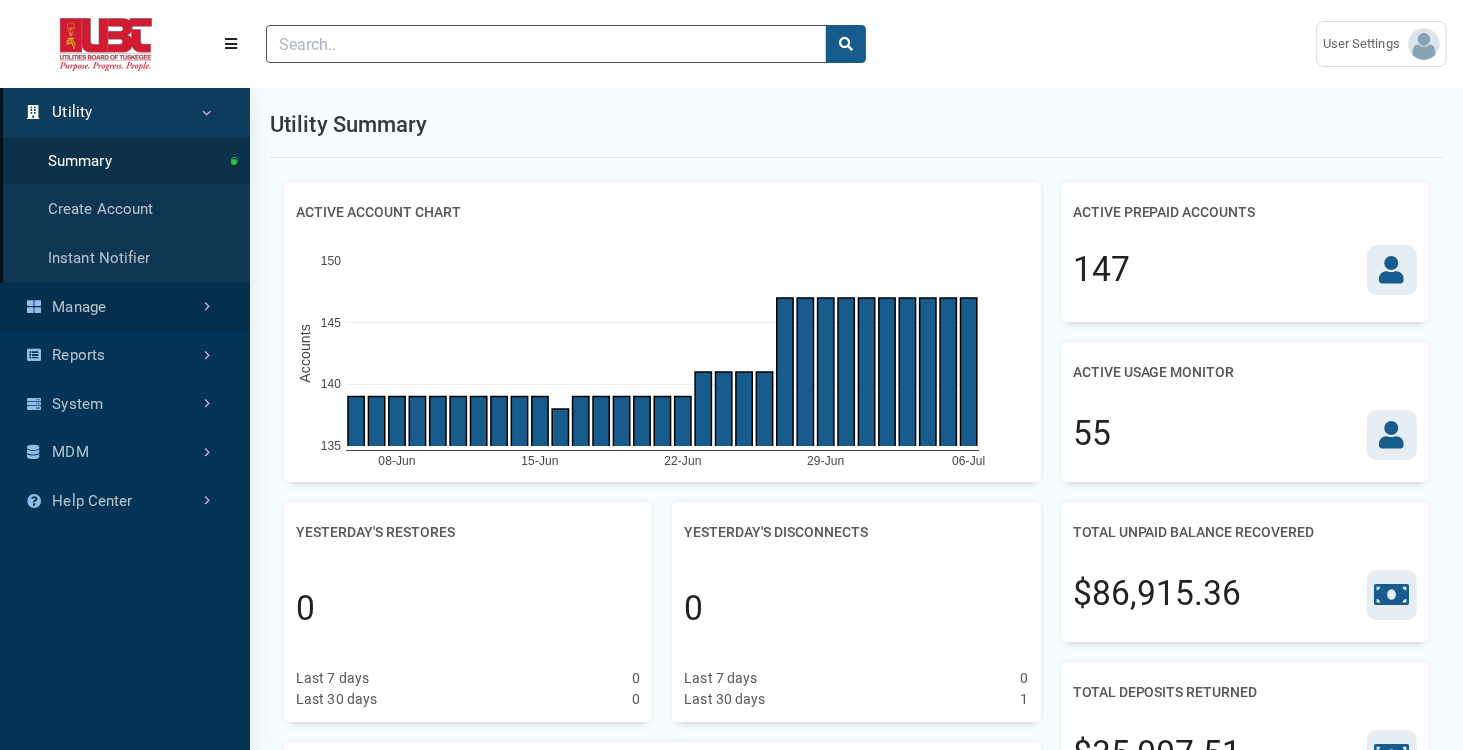 click on "Manage" at bounding box center [125, 307] 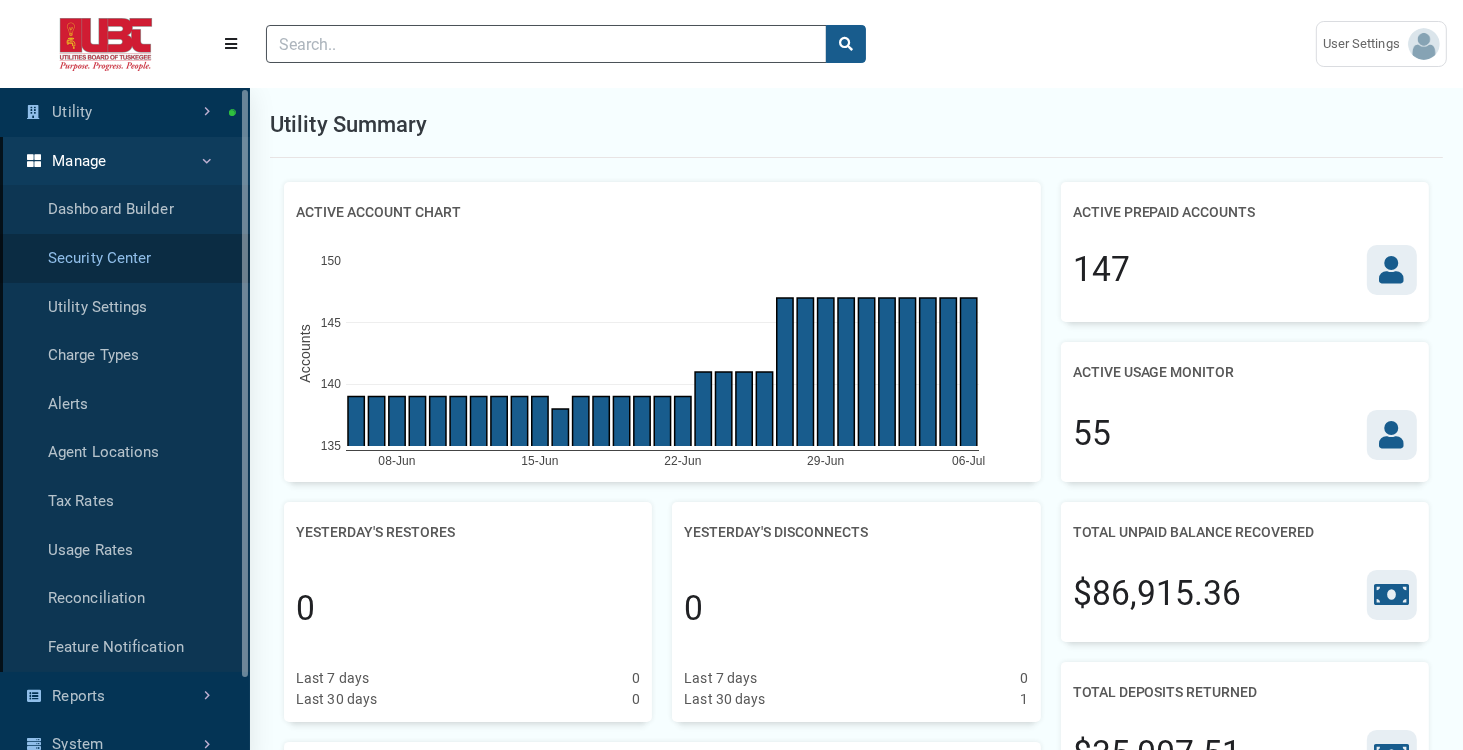 click on "Security Center" at bounding box center (125, 258) 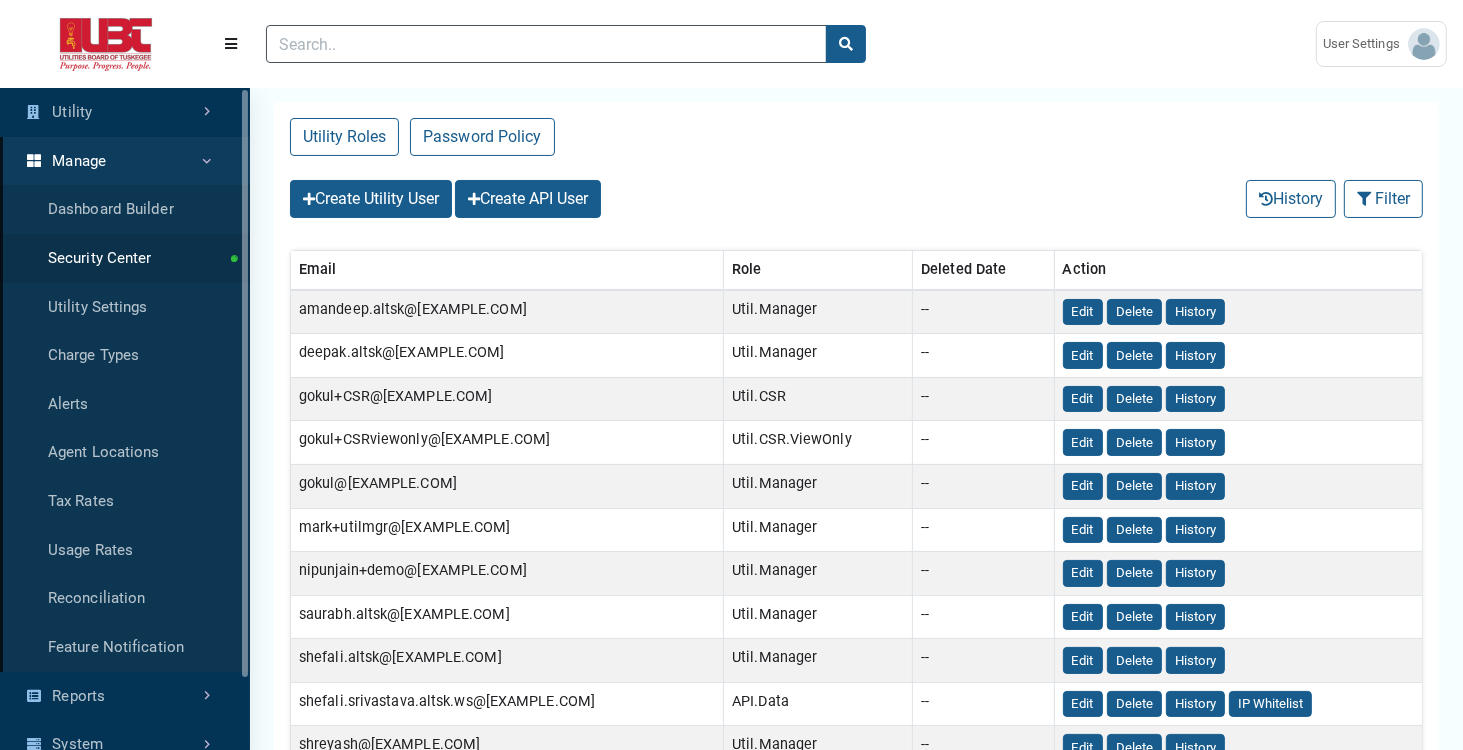 scroll, scrollTop: 120, scrollLeft: 0, axis: vertical 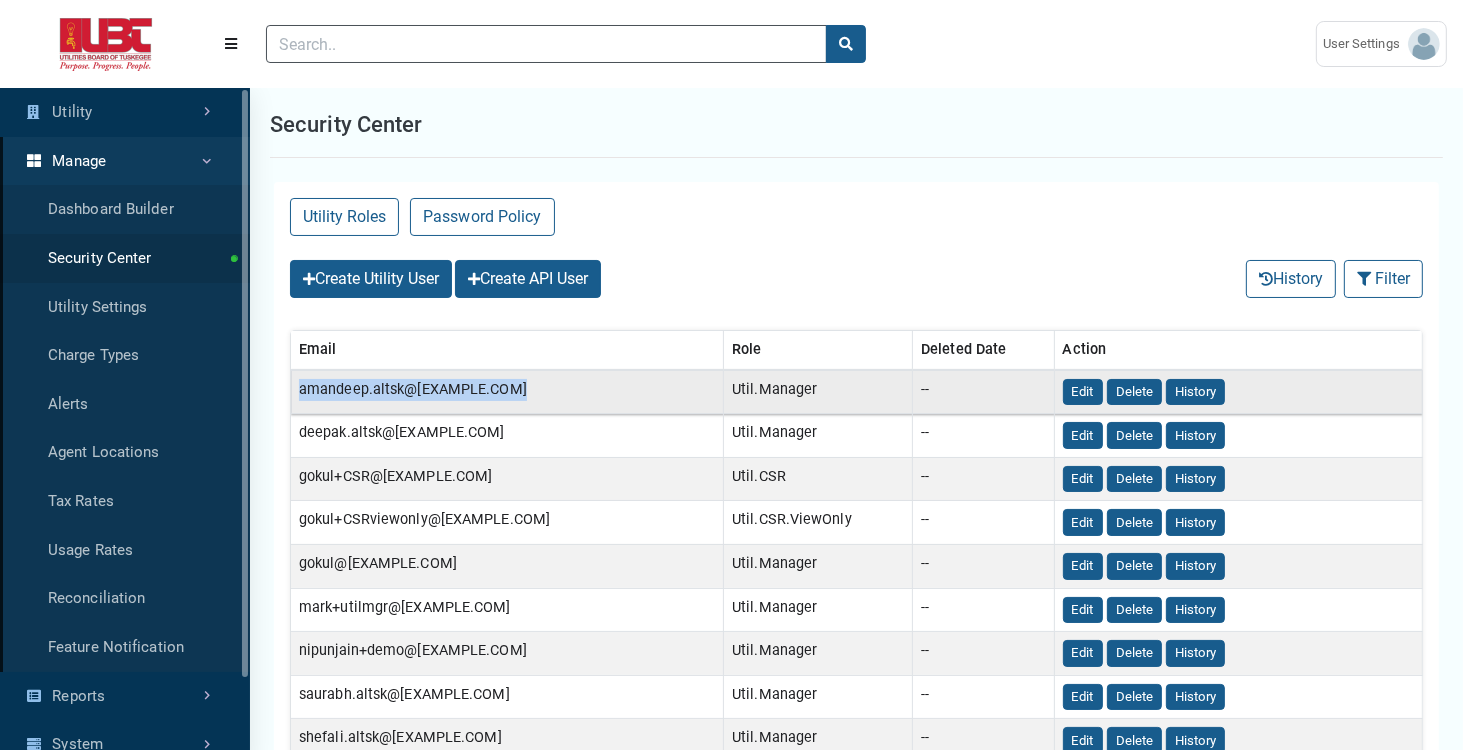 drag, startPoint x: 512, startPoint y: 385, endPoint x: 302, endPoint y: 383, distance: 210.00952 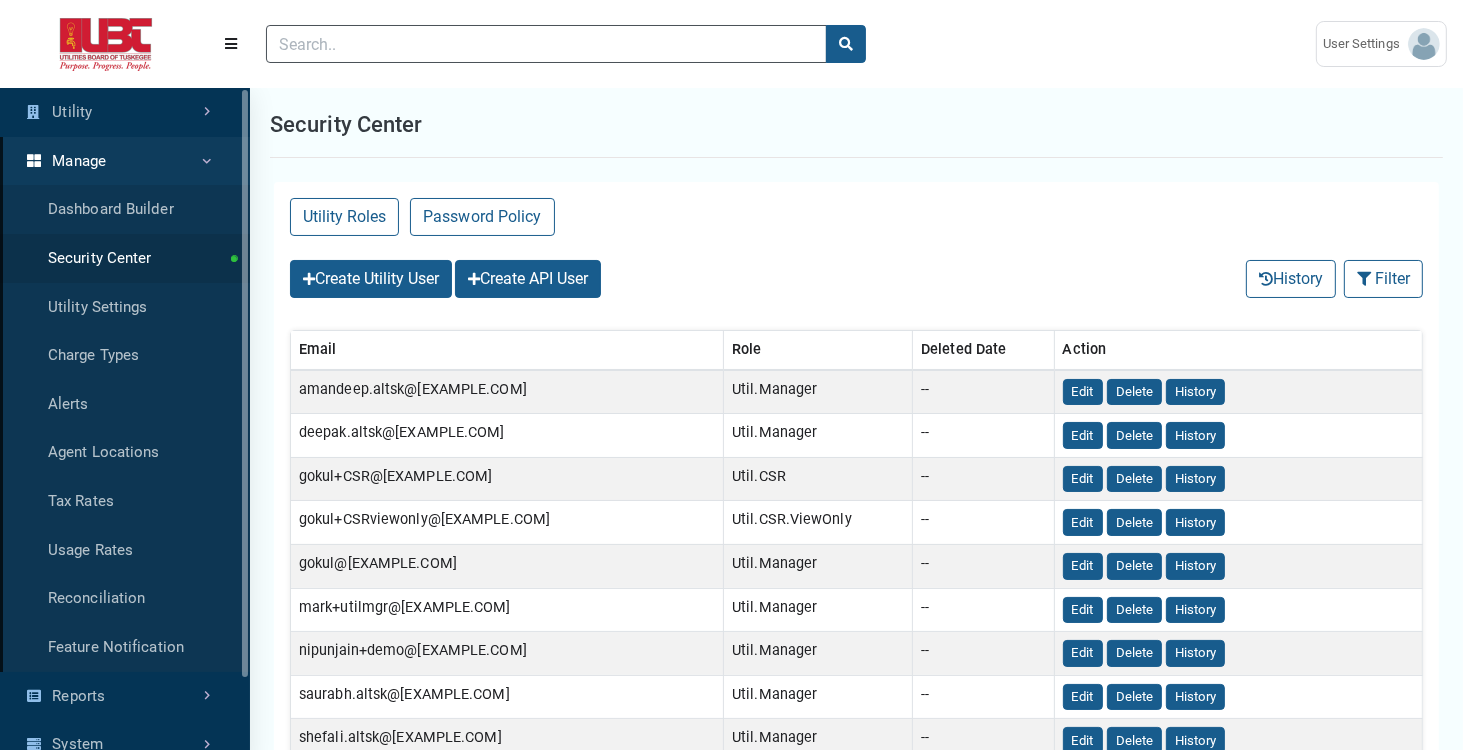click on "Utility Roles
Password Policy
Create Utility User
Create API User
History
Filter
Filter
(No Filters Applied)
Clear All
Sort By:
Sort By
Email  (Asc)
Email  (Desc)
Role  (Asc)
Role  (Desc)
Deleted Date  (Asc)
Deleted Date  (Desc)" at bounding box center [856, 644] 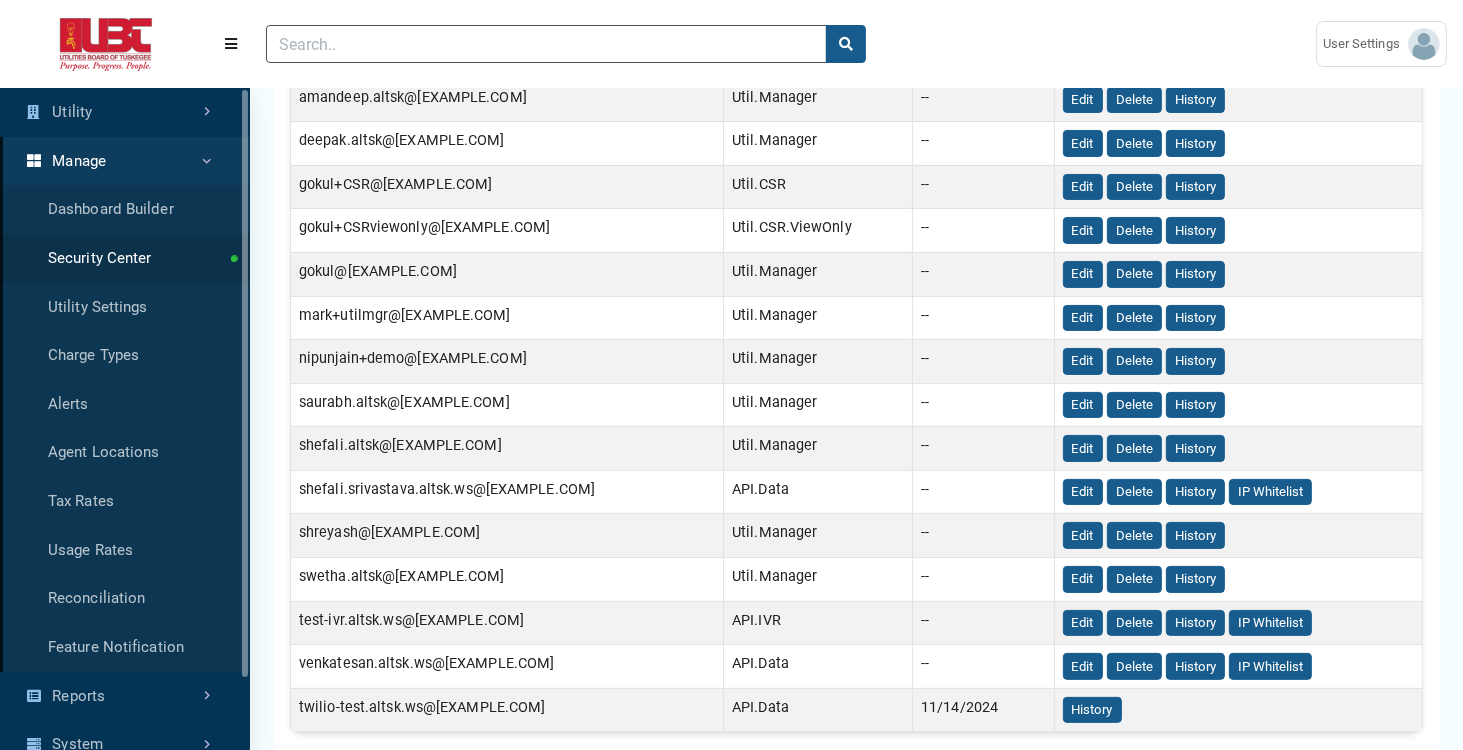 scroll, scrollTop: 240, scrollLeft: 0, axis: vertical 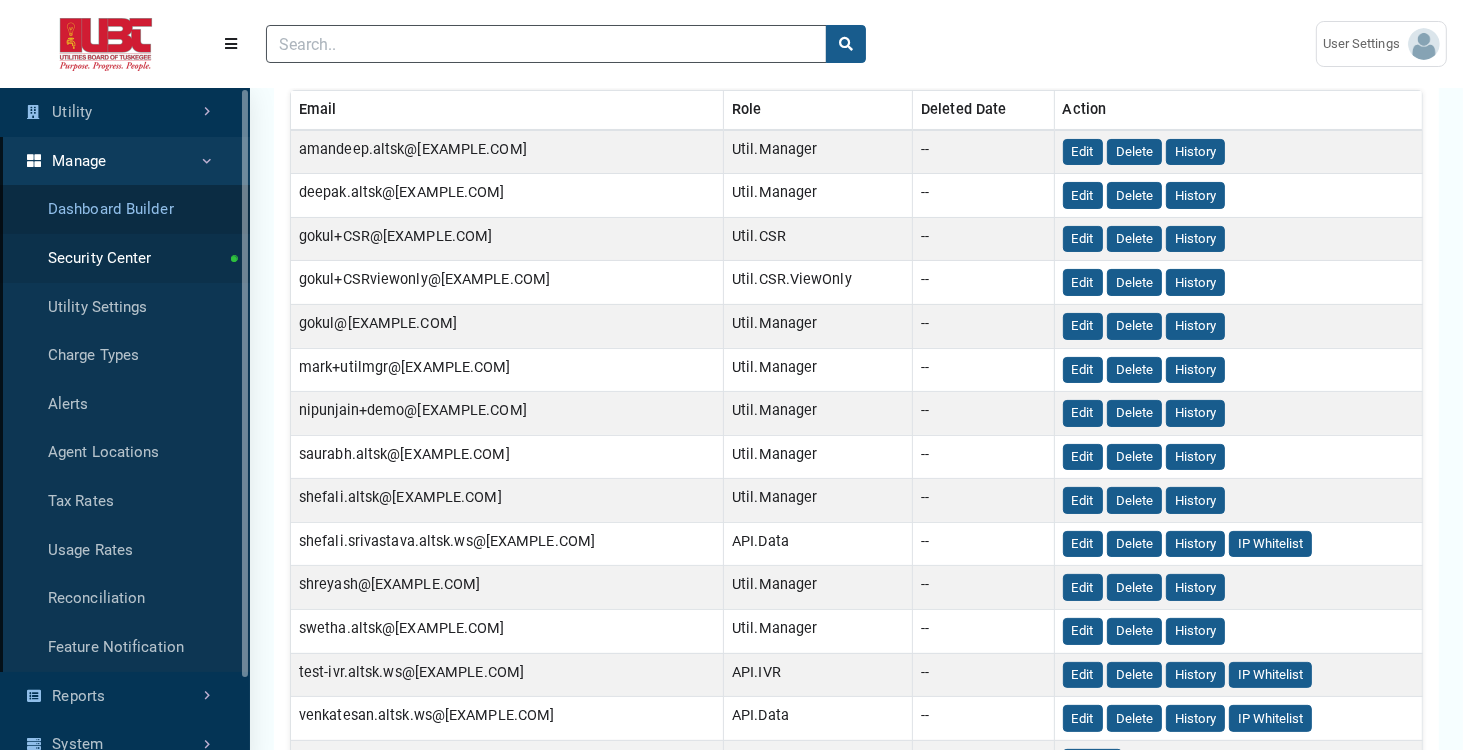 click on "Dashboard Builder" at bounding box center [125, 209] 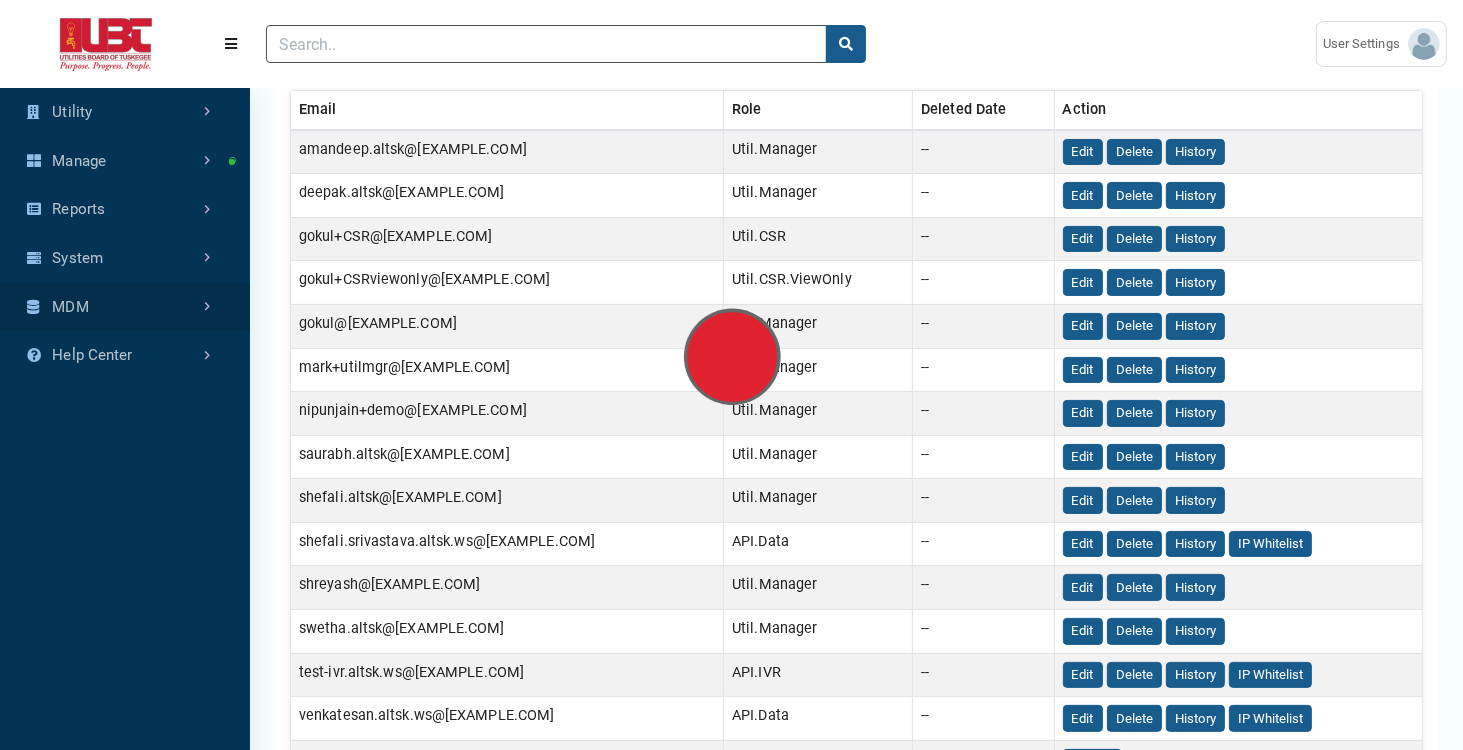 scroll, scrollTop: 0, scrollLeft: 0, axis: both 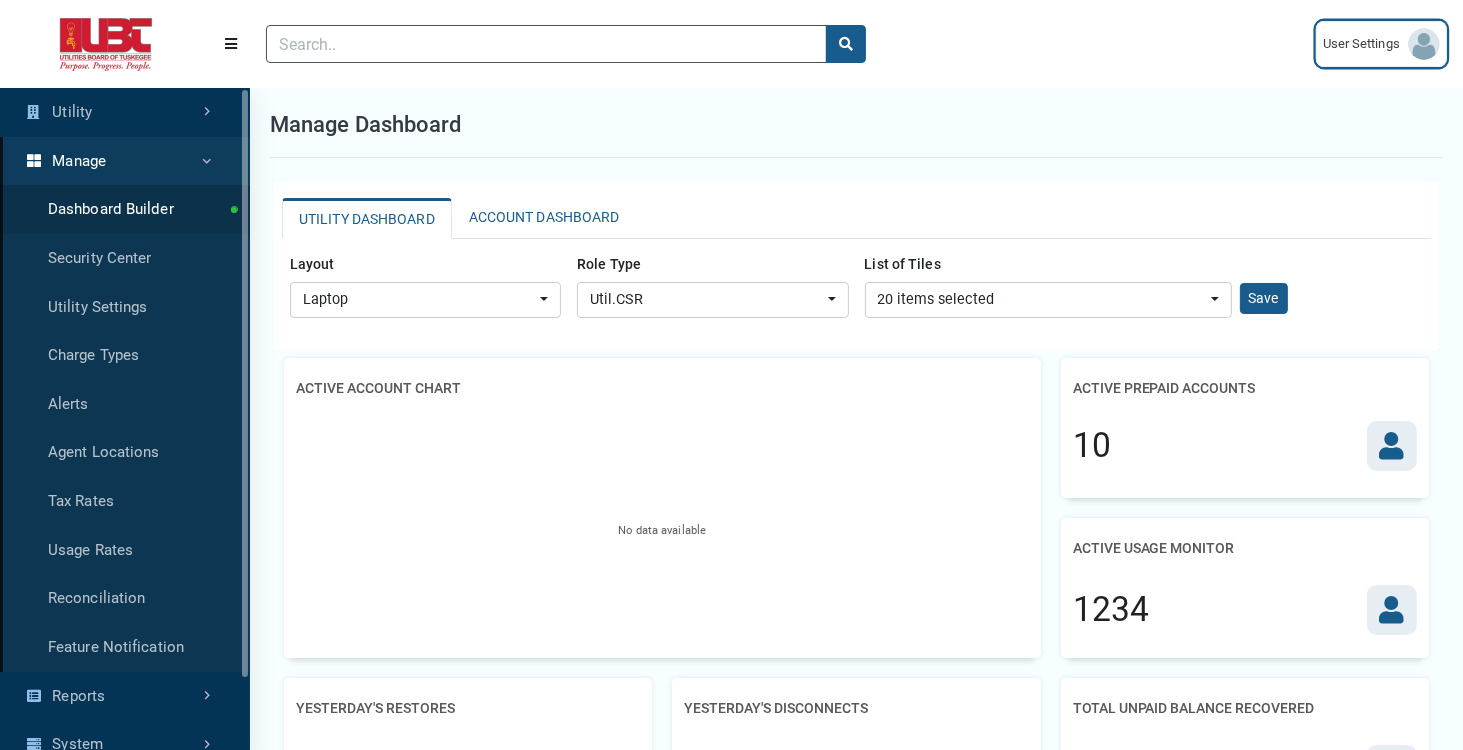 click on "User Settings" at bounding box center [1365, 44] 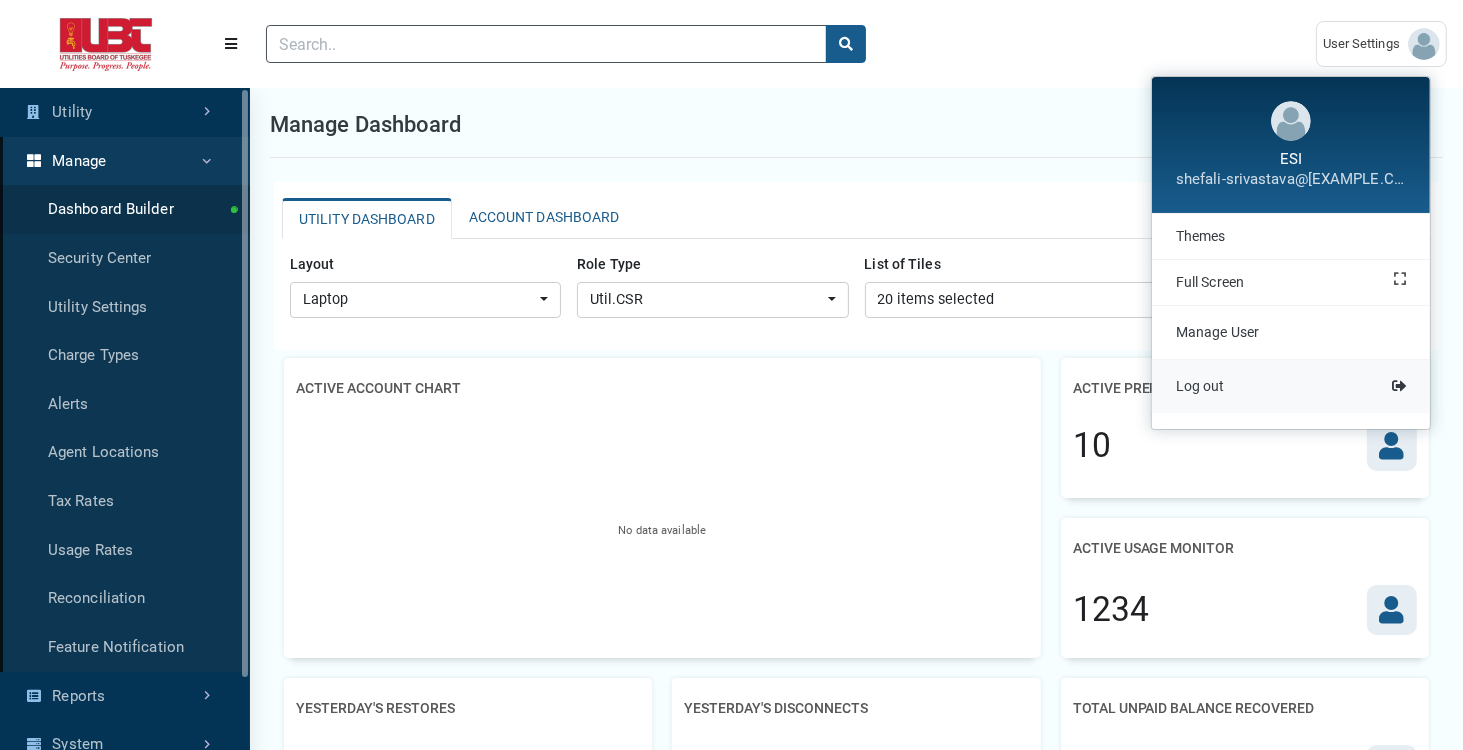 click on "Log out" at bounding box center [1200, 386] 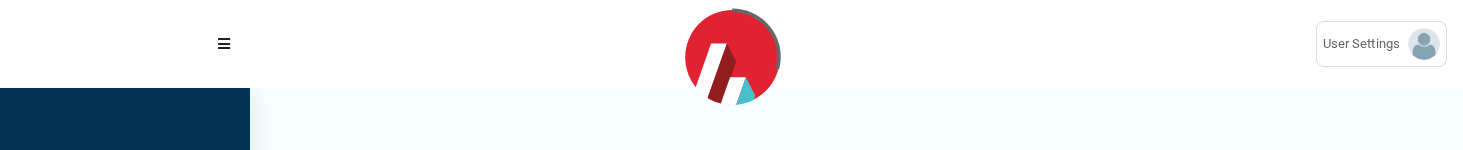 scroll, scrollTop: 0, scrollLeft: 0, axis: both 